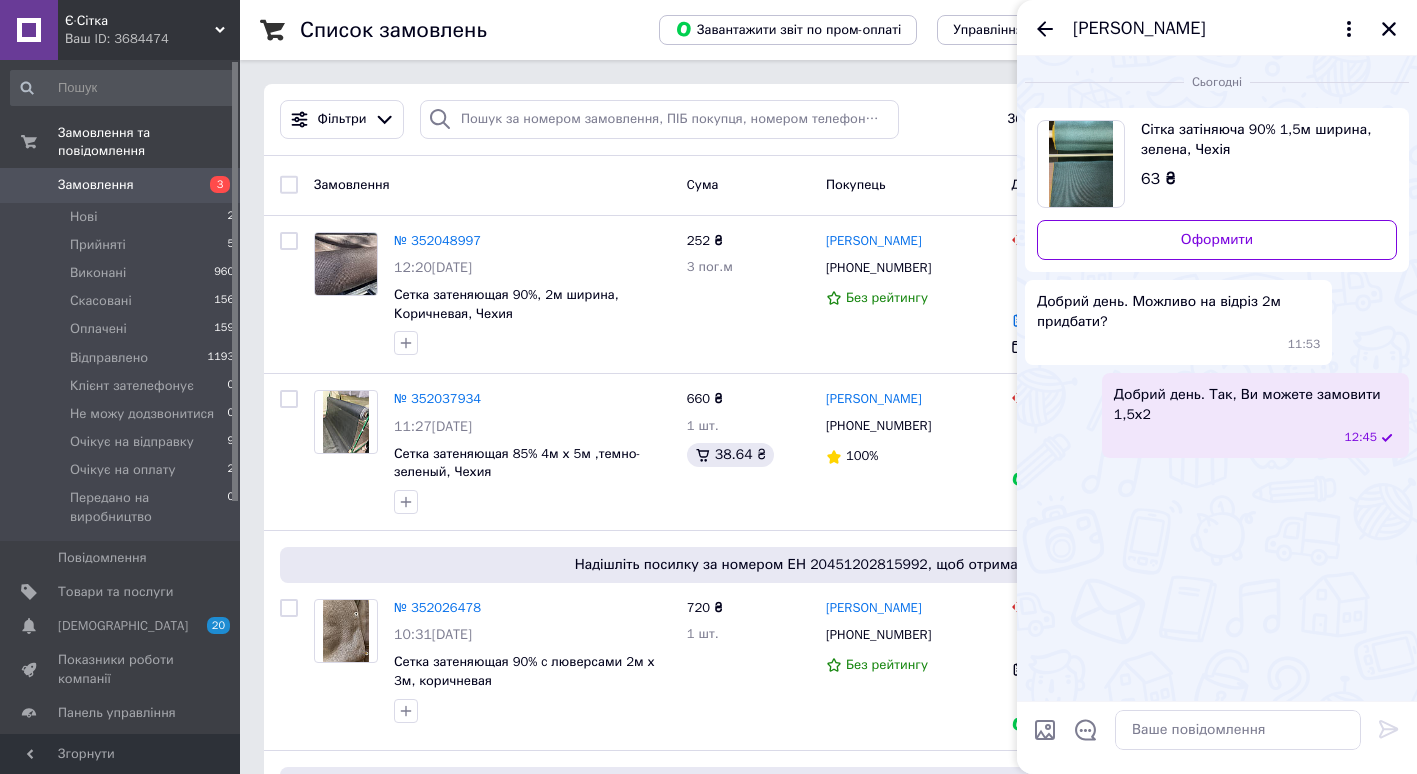 scroll, scrollTop: 1602, scrollLeft: 0, axis: vertical 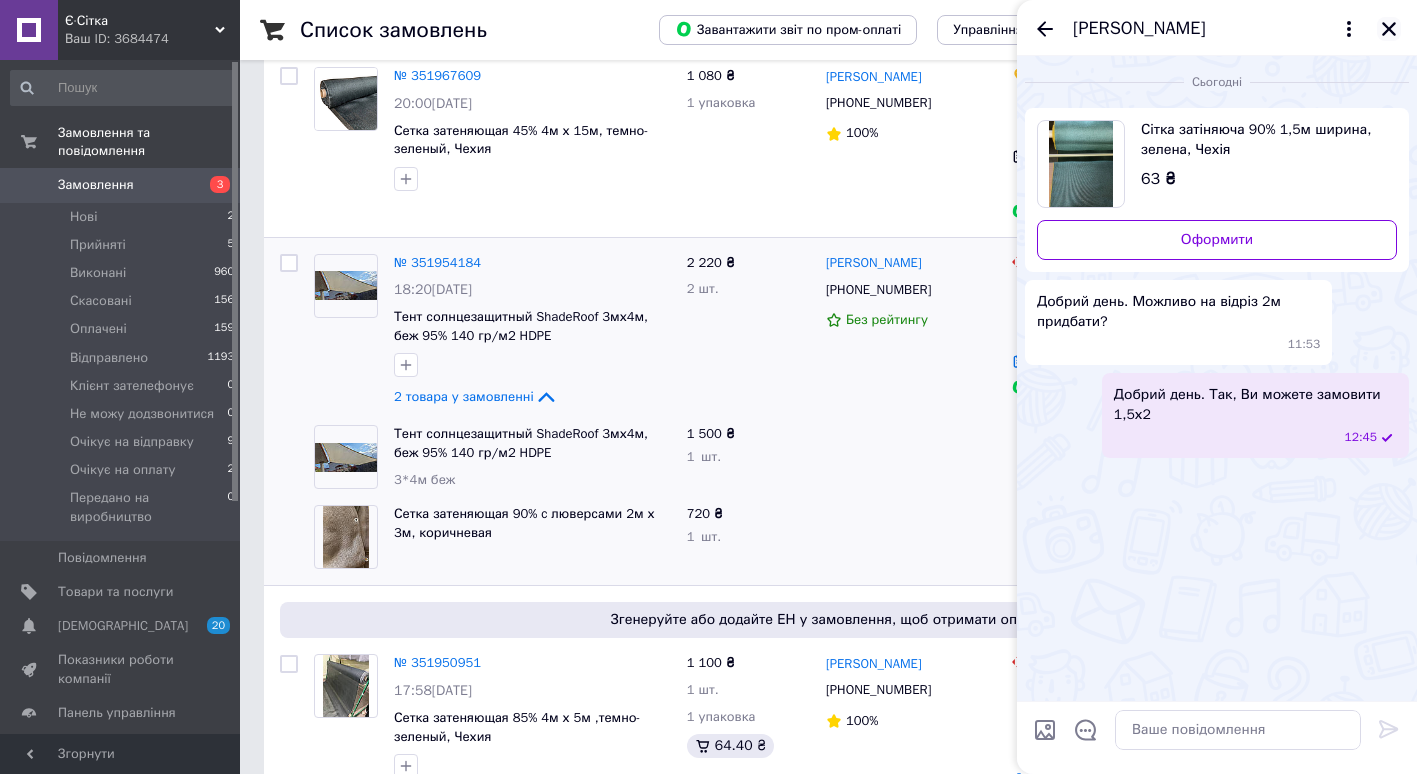 click 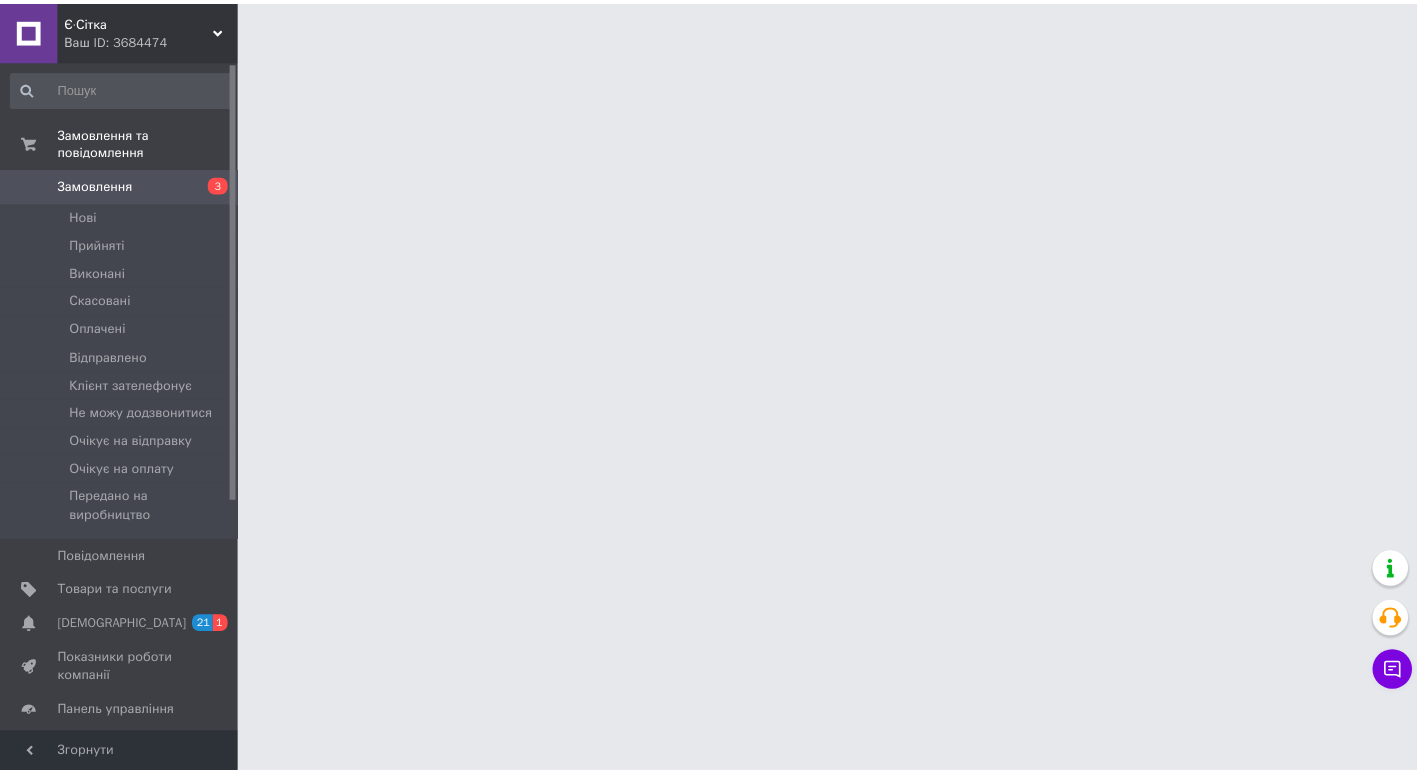 scroll, scrollTop: 0, scrollLeft: 0, axis: both 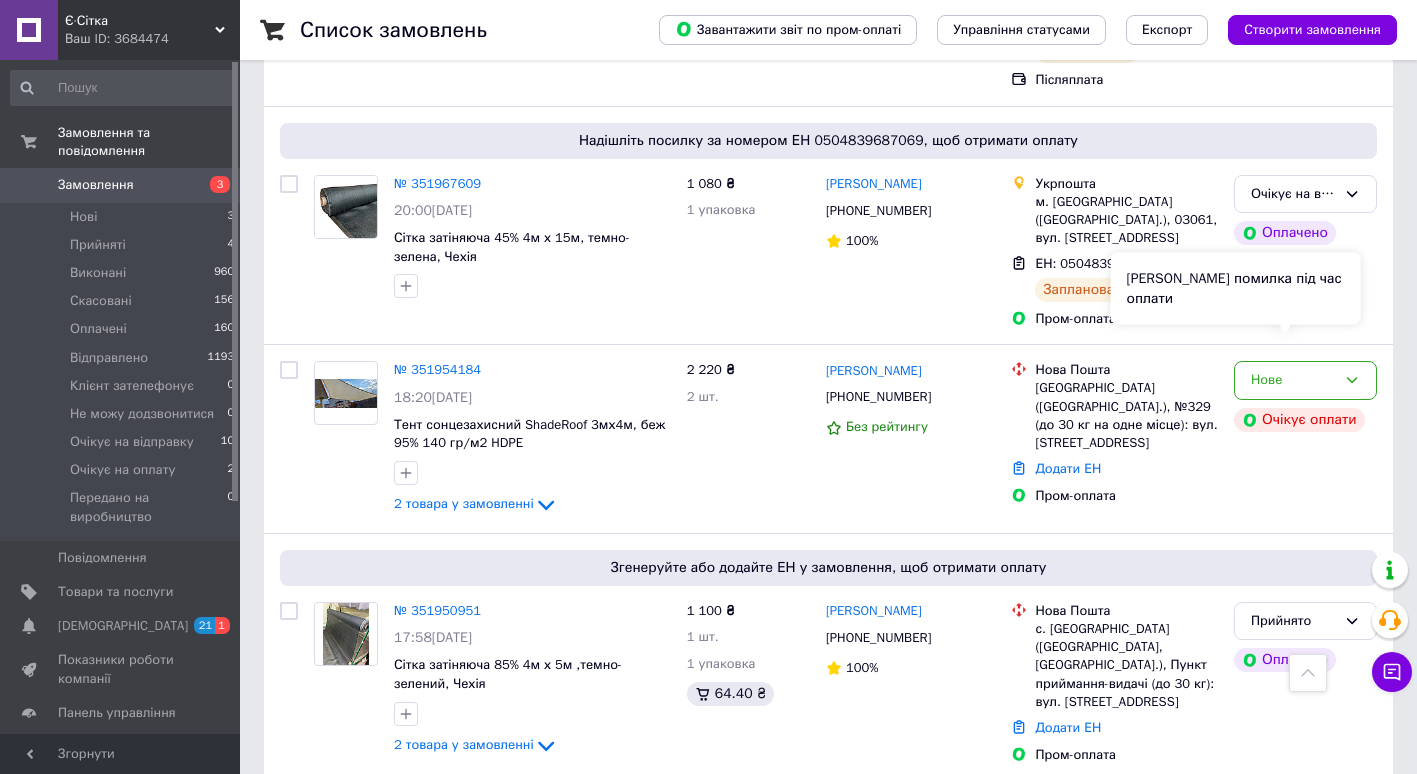 click on "[PERSON_NAME] помилка під час оплати" at bounding box center (1236, 289) 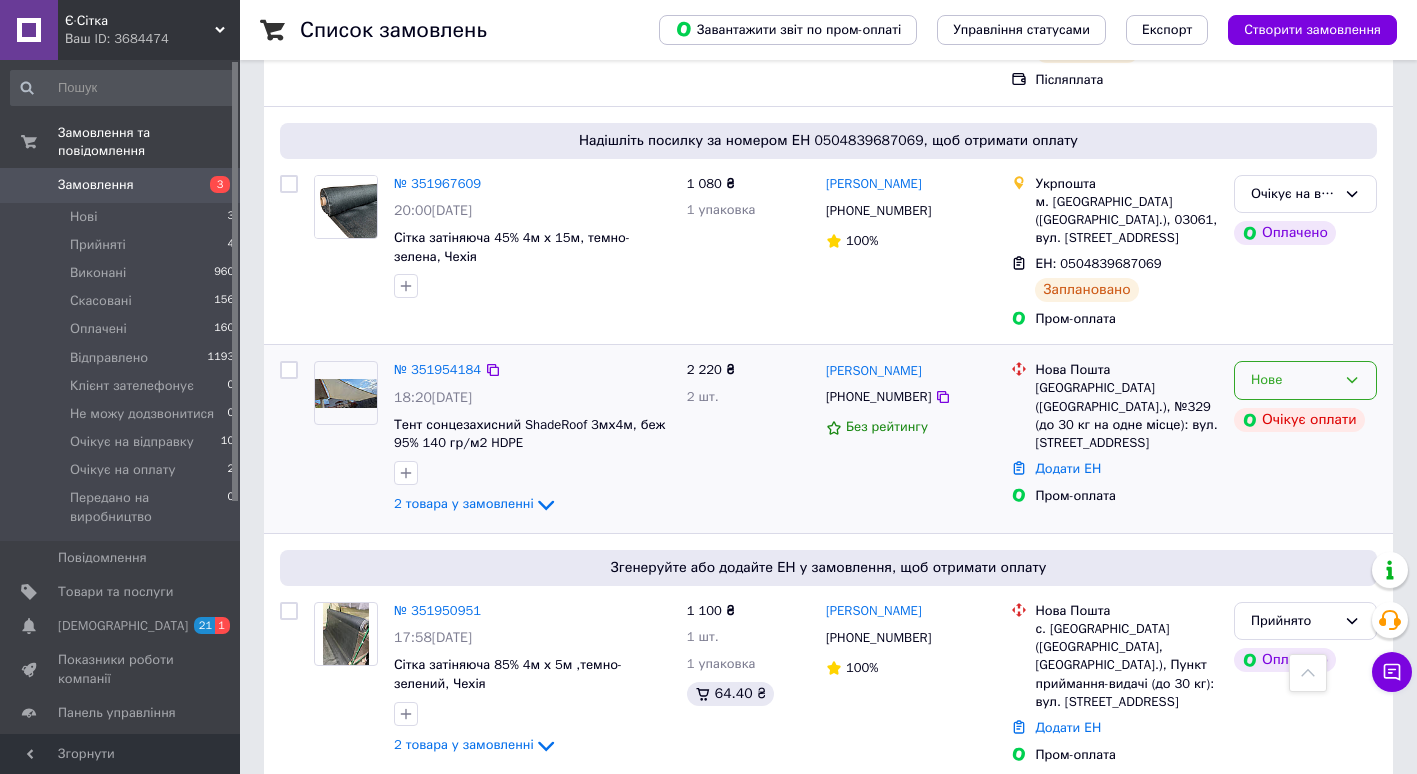 click on "Нове" at bounding box center [1305, 380] 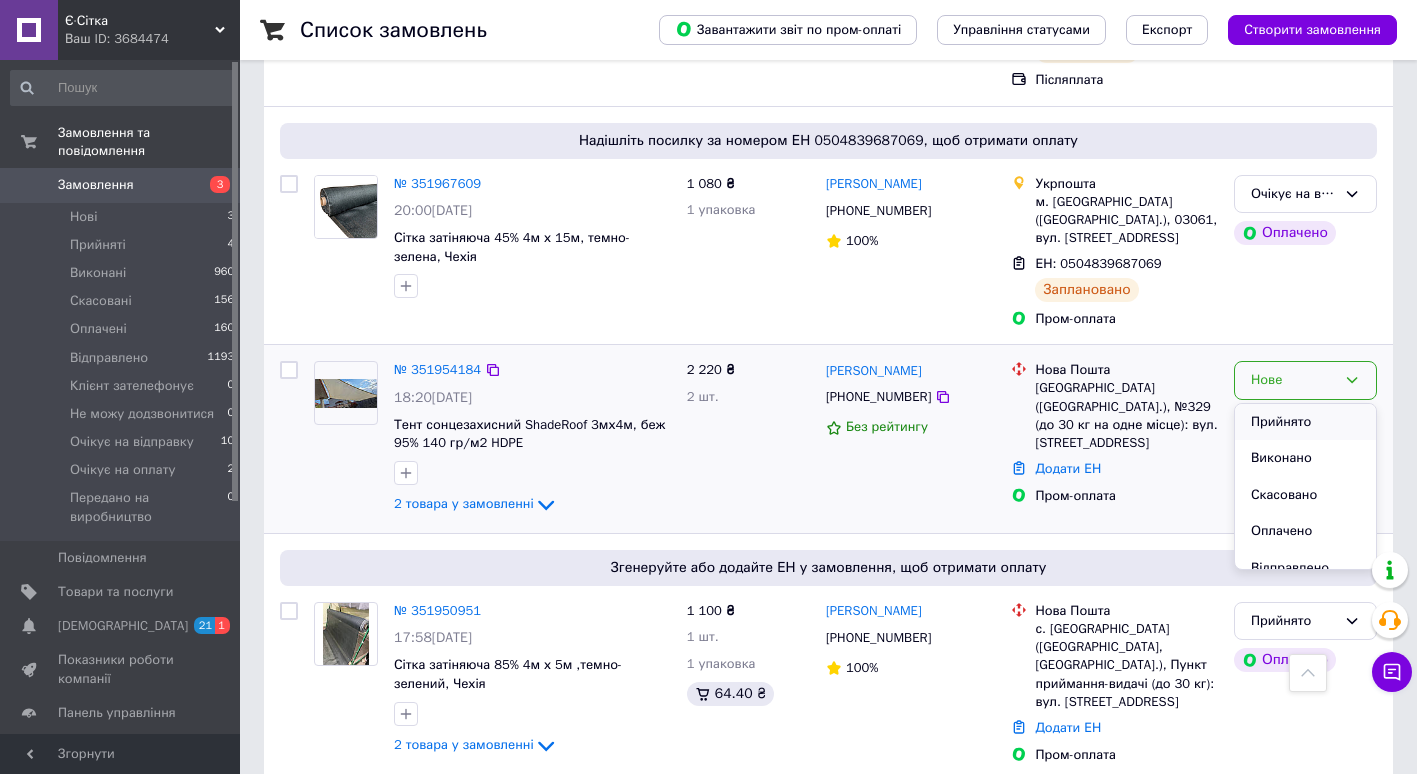 click on "Прийнято" at bounding box center [1305, 422] 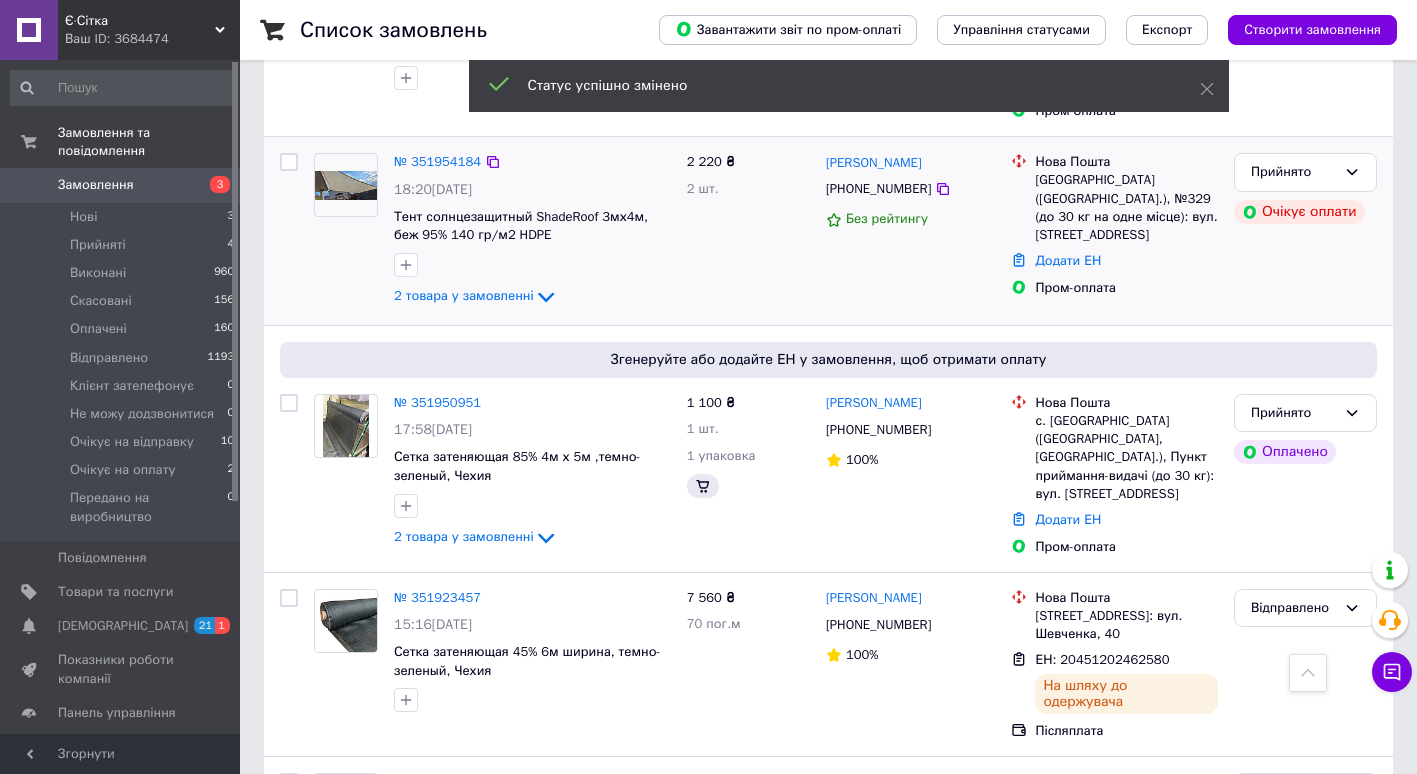 scroll, scrollTop: 1808, scrollLeft: 0, axis: vertical 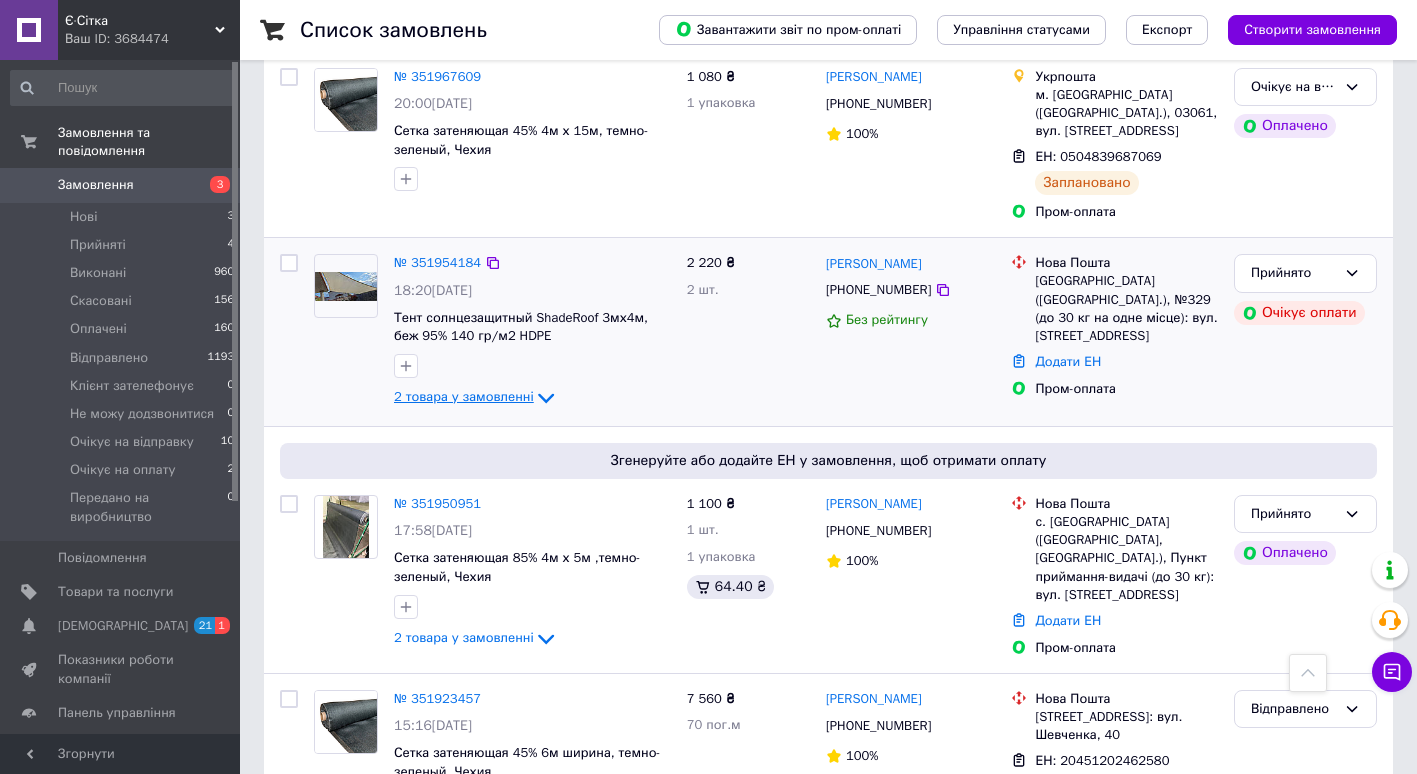 click on "2 товара у замовленні" at bounding box center (464, 397) 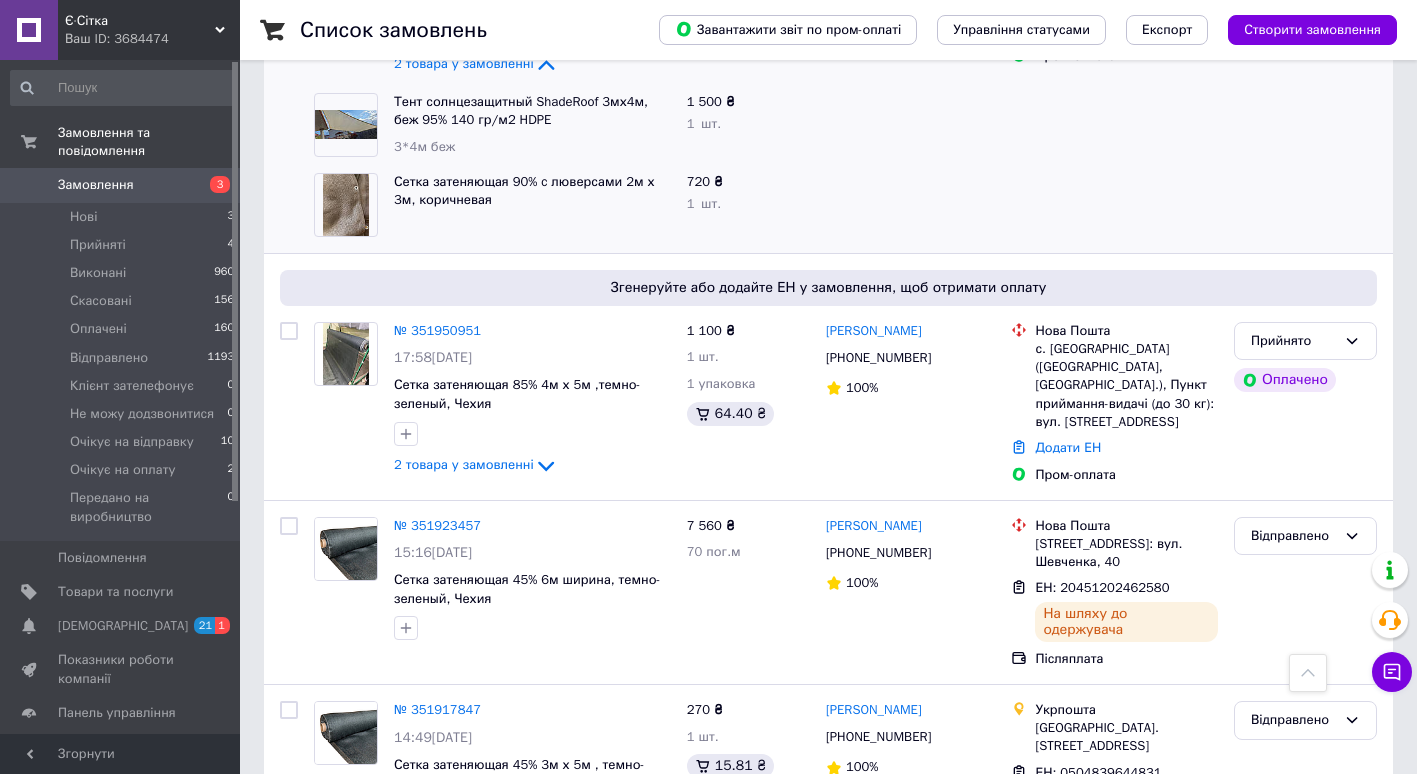 scroll, scrollTop: 2348, scrollLeft: 0, axis: vertical 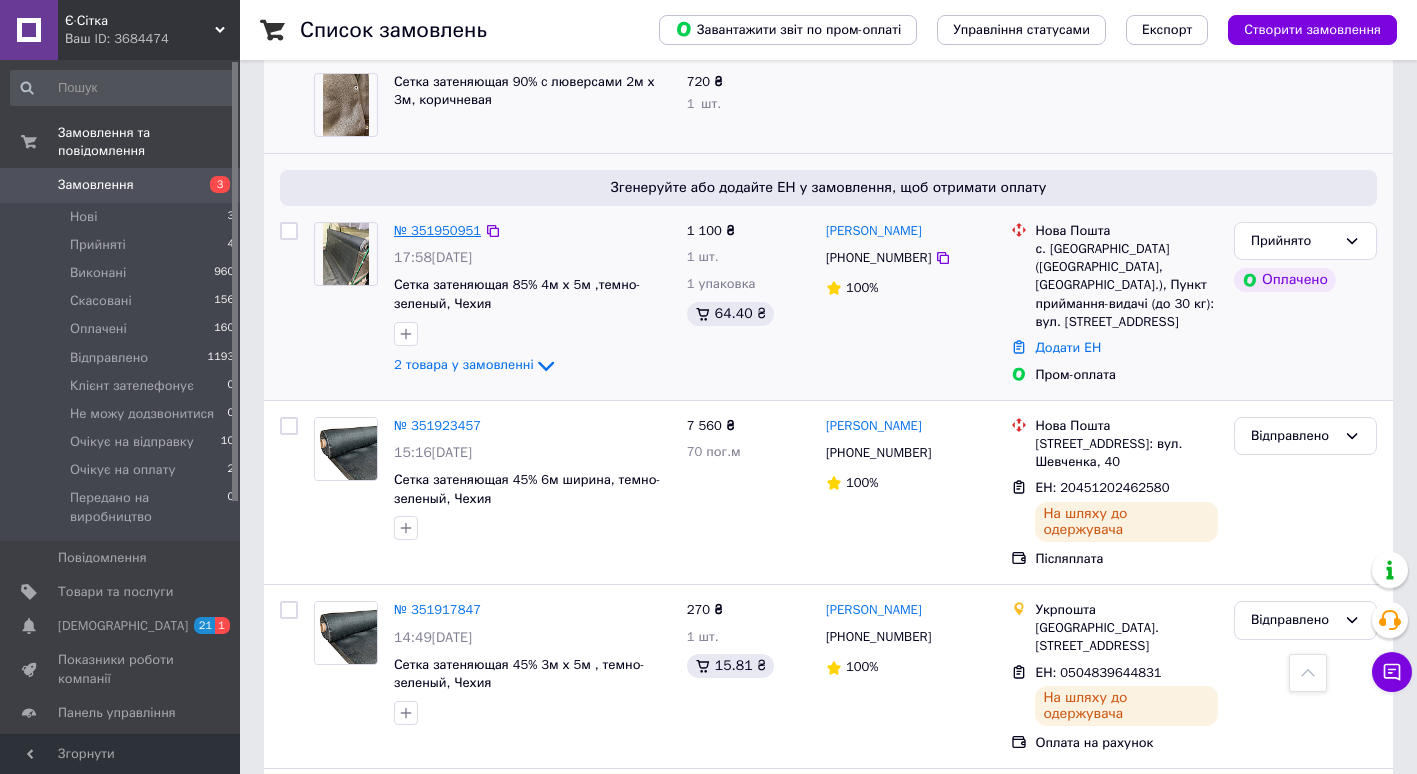 click on "№ 351950951" at bounding box center [437, 230] 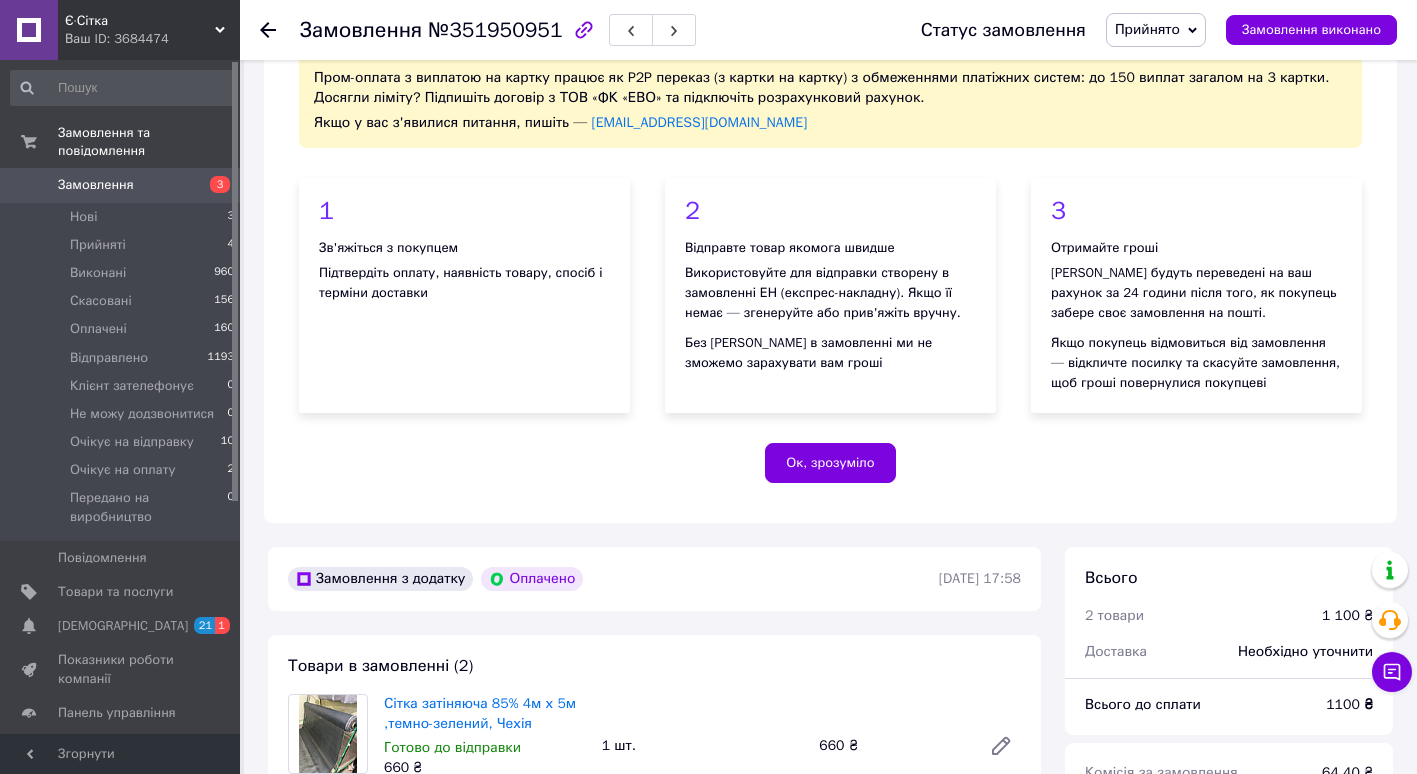 scroll, scrollTop: 79, scrollLeft: 0, axis: vertical 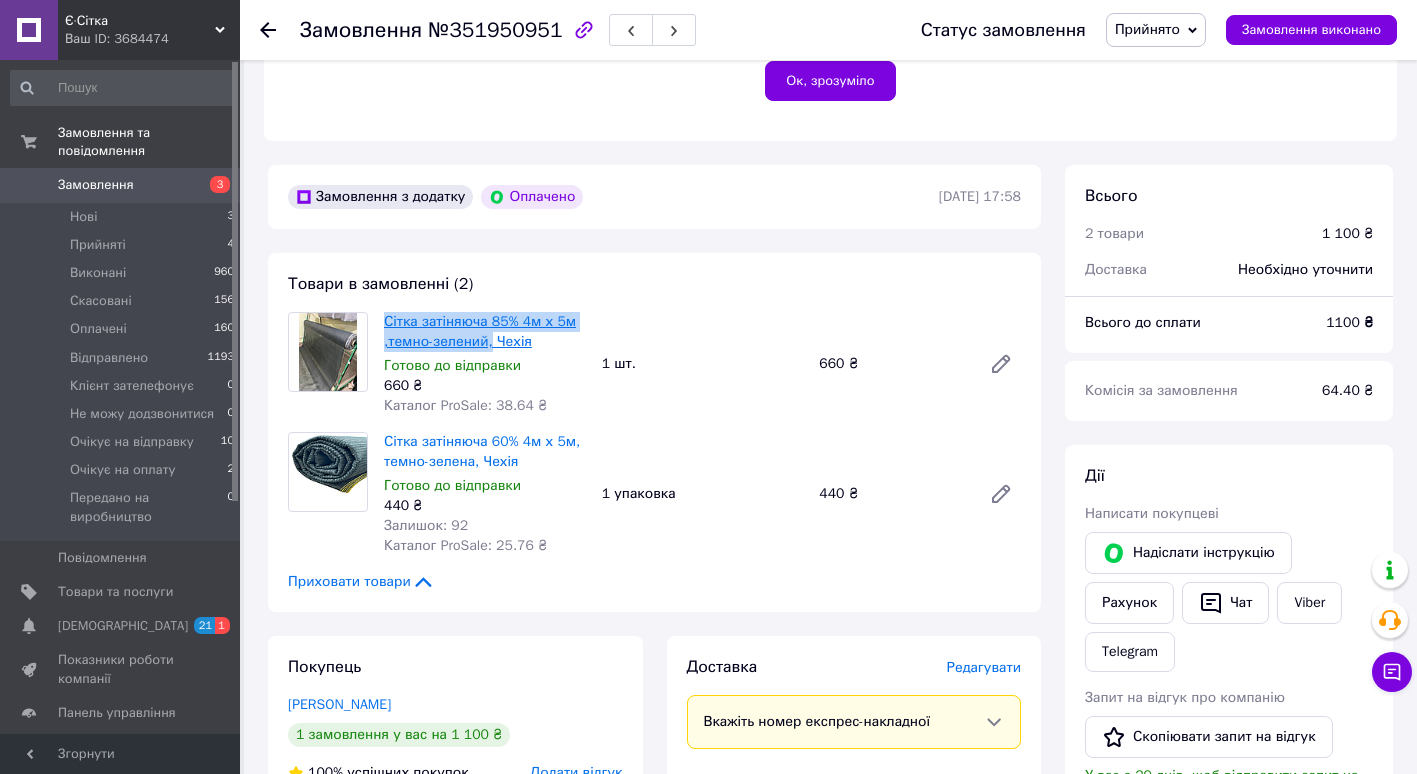 drag, startPoint x: 380, startPoint y: 319, endPoint x: 486, endPoint y: 347, distance: 109.63576 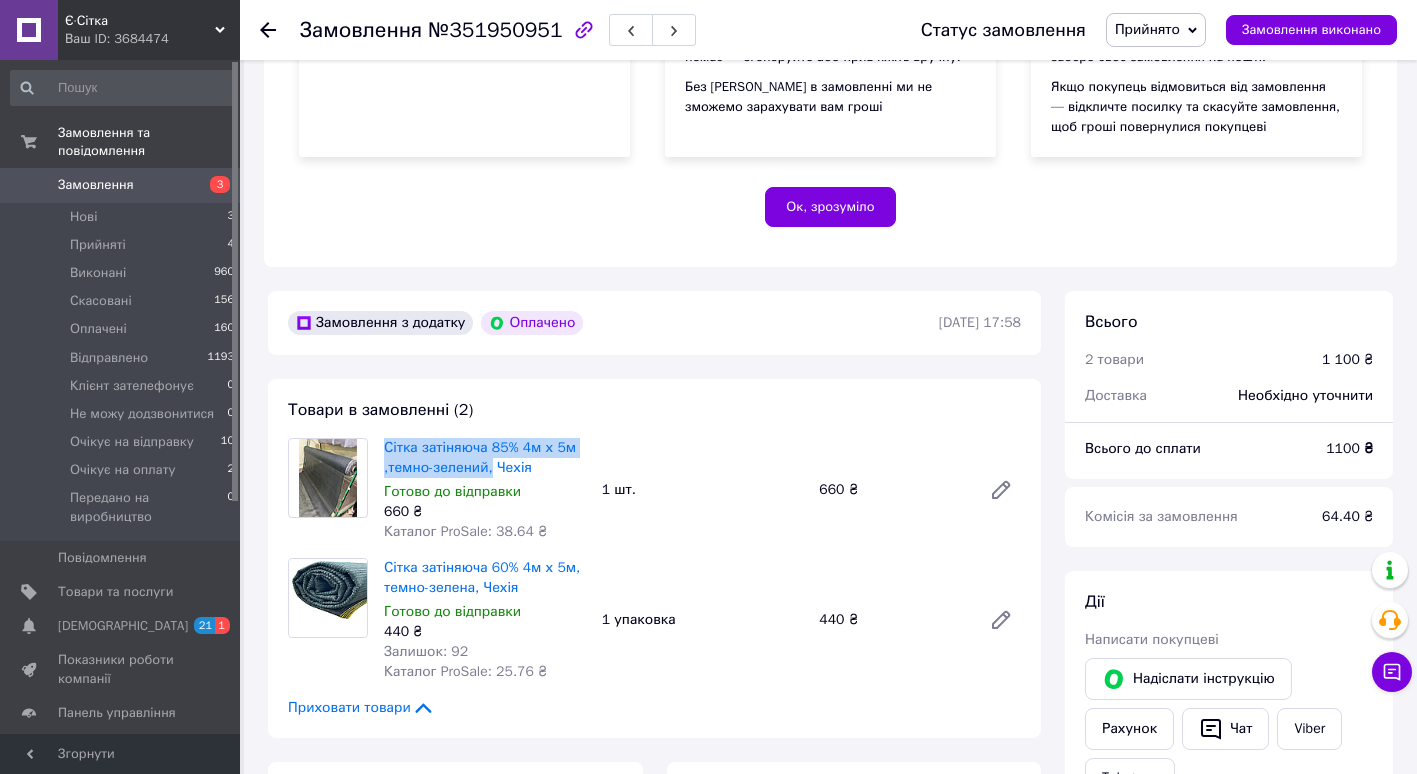 scroll, scrollTop: 224, scrollLeft: 0, axis: vertical 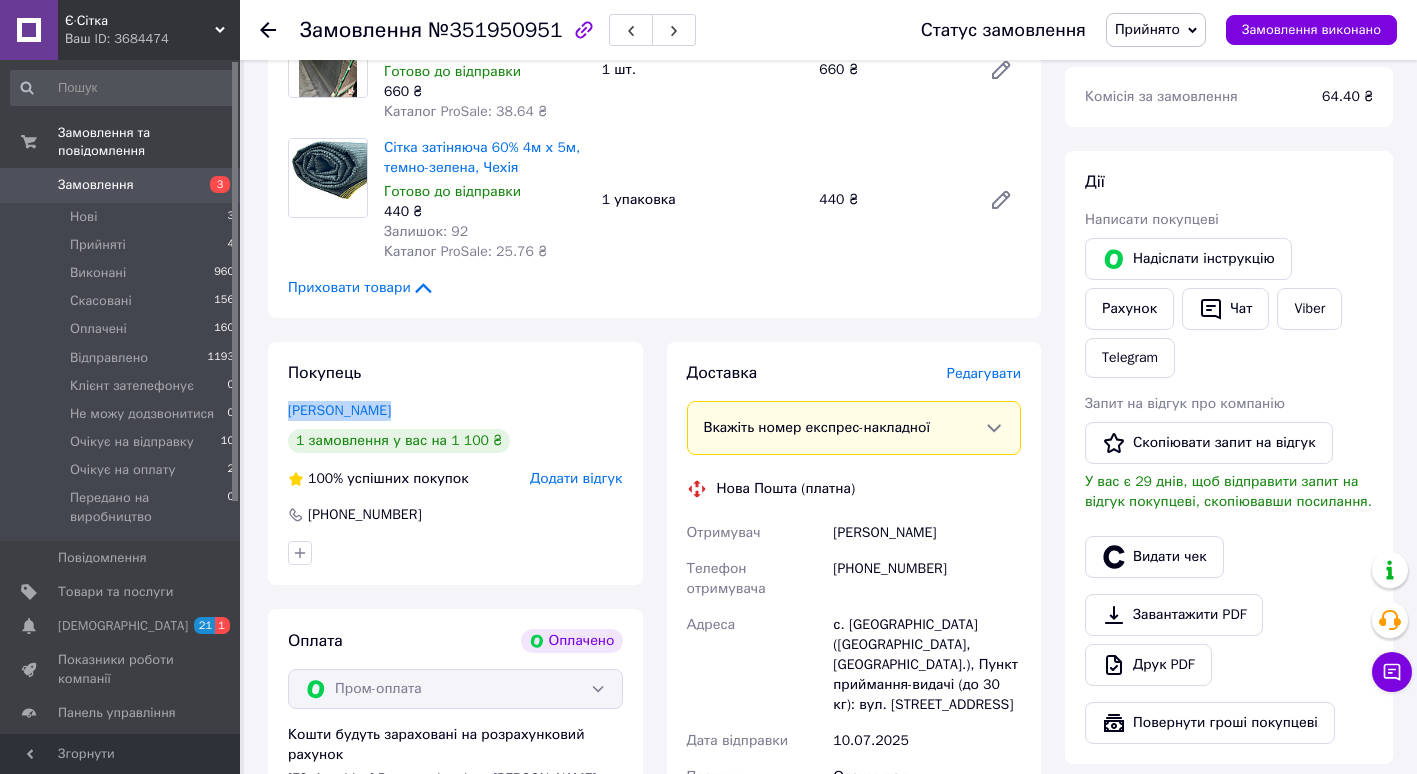 drag, startPoint x: 282, startPoint y: 404, endPoint x: 408, endPoint y: 413, distance: 126.32102 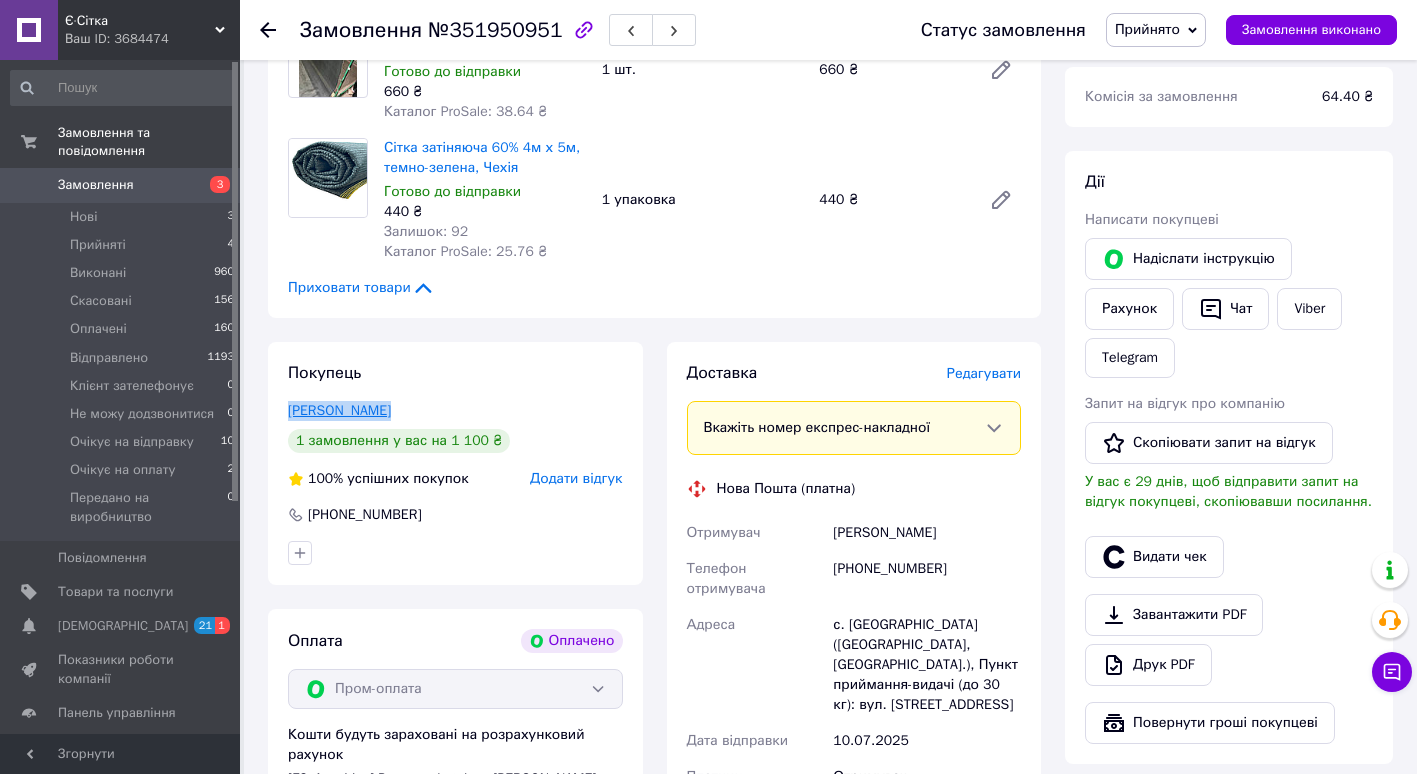 drag, startPoint x: 408, startPoint y: 413, endPoint x: 366, endPoint y: 404, distance: 42.953465 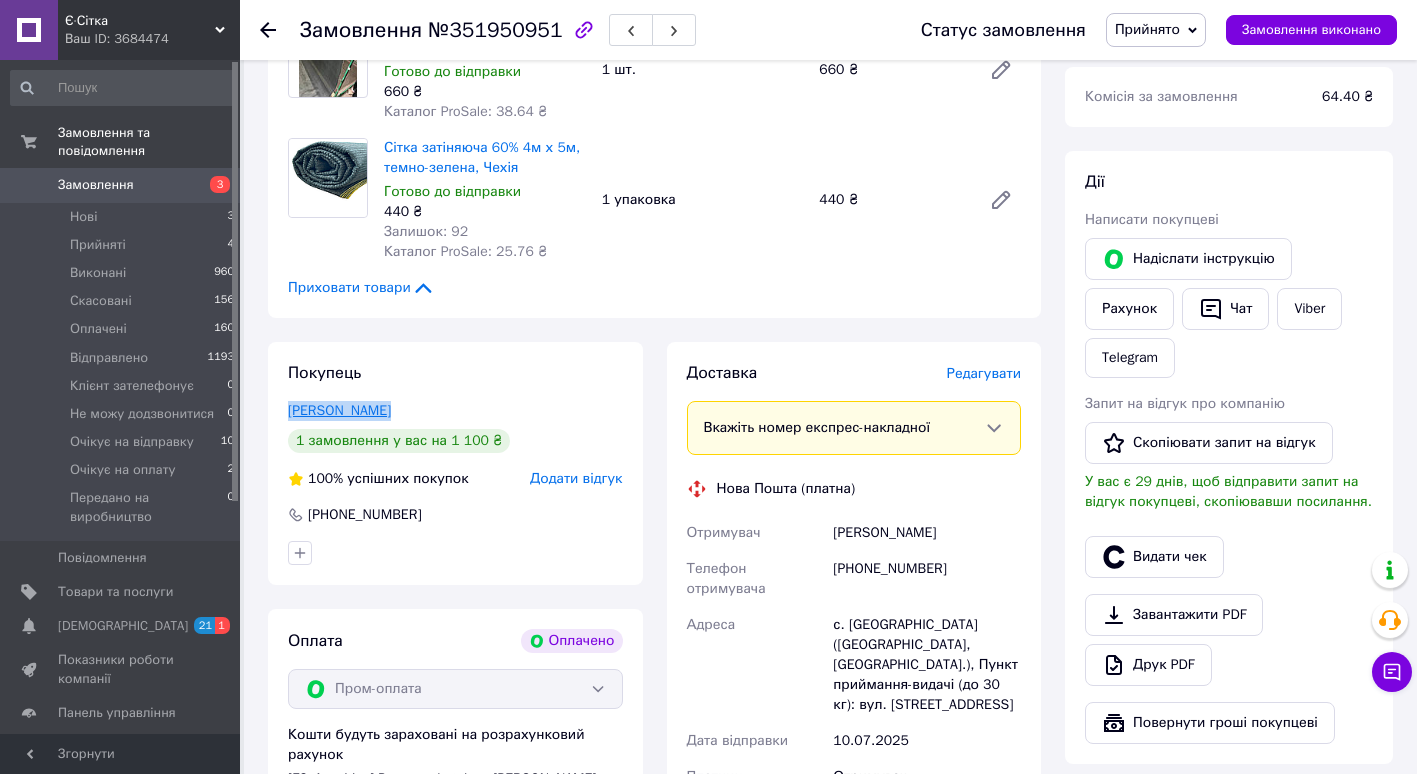 copy on "[PERSON_NAME]" 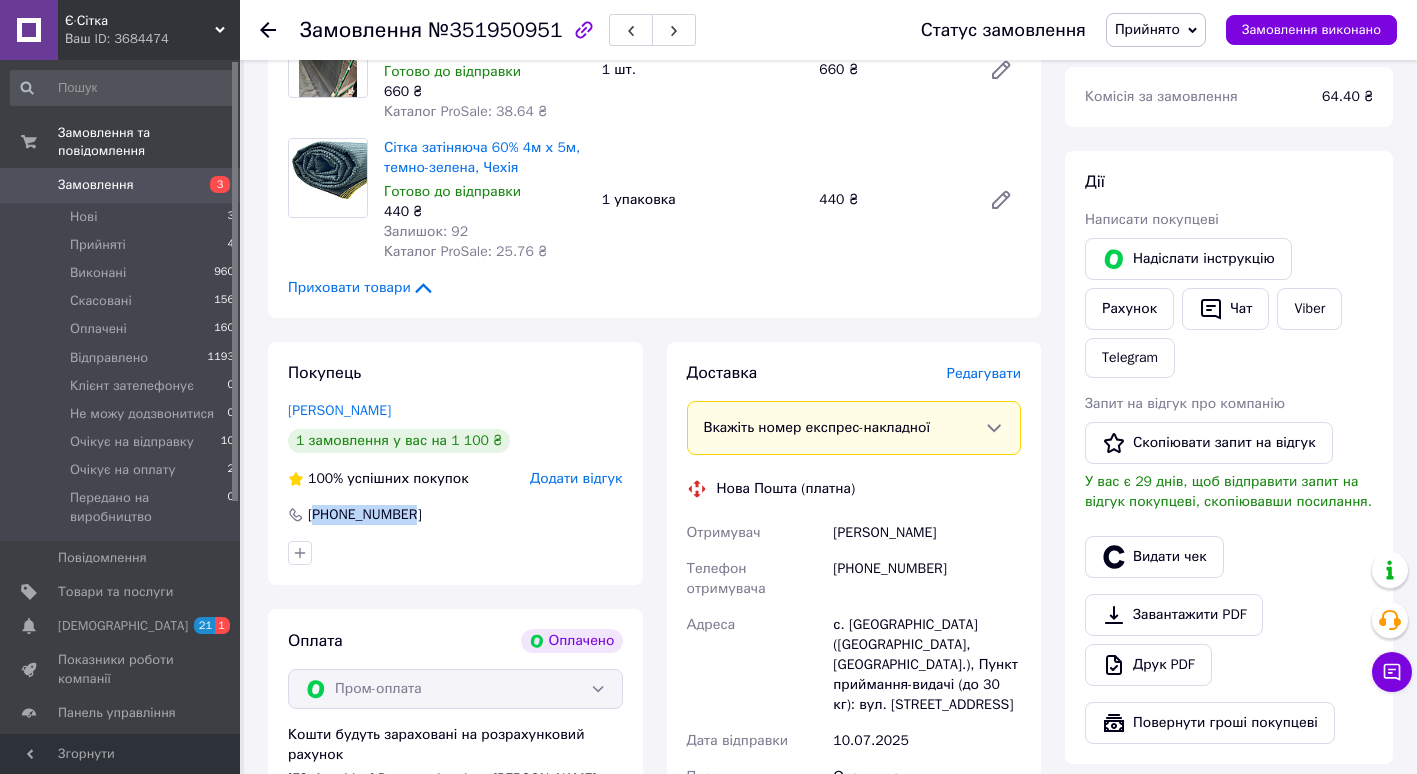 drag, startPoint x: 316, startPoint y: 511, endPoint x: 407, endPoint y: 520, distance: 91.44397 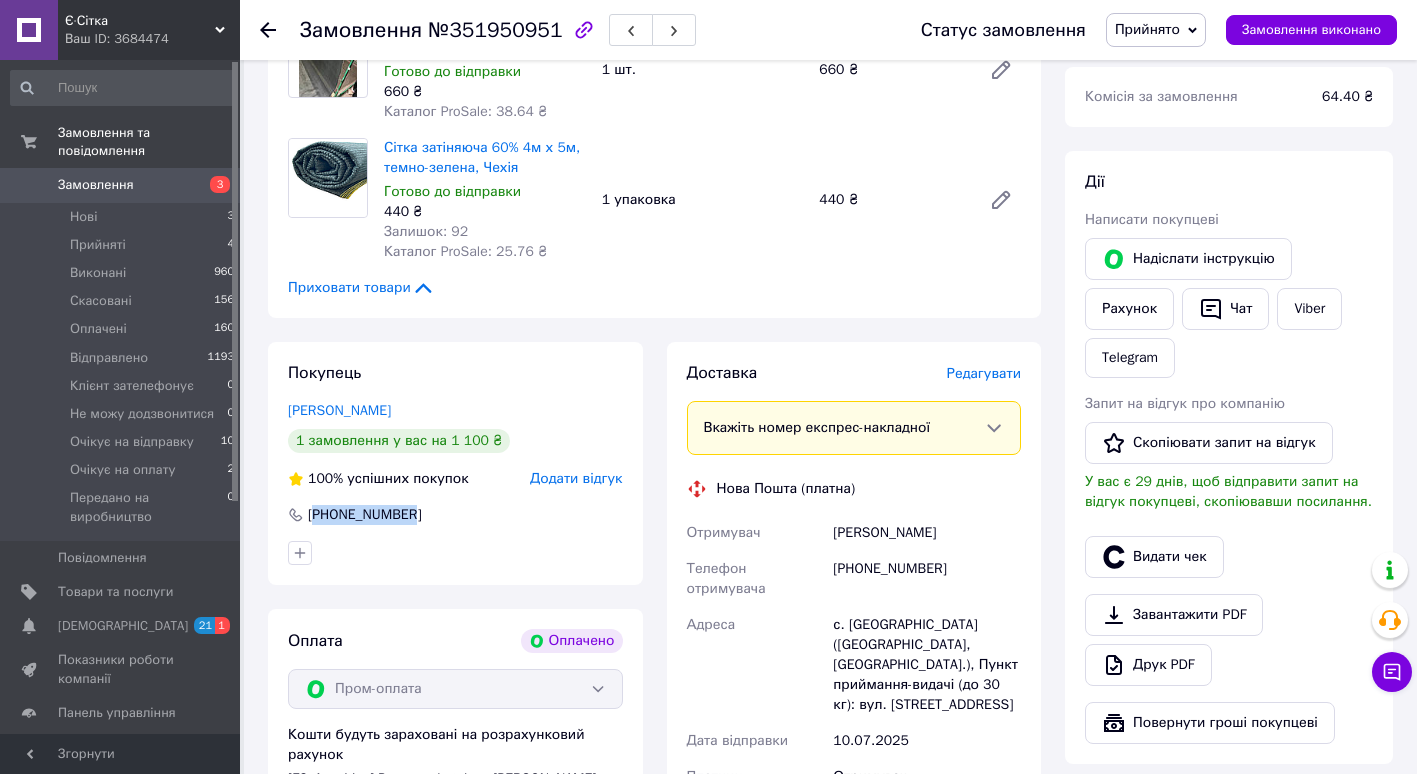 copy on "380507347352" 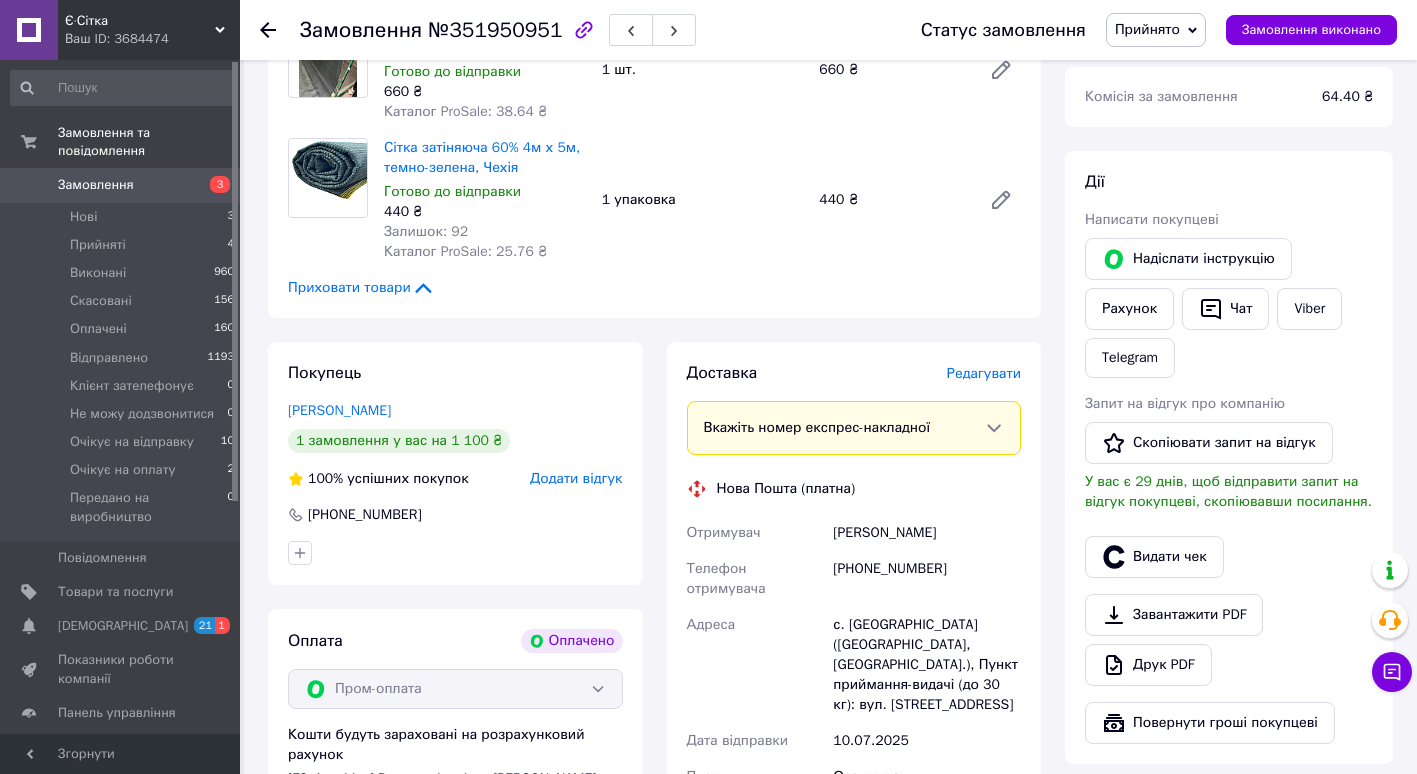 click on "Редагувати" at bounding box center [984, 373] 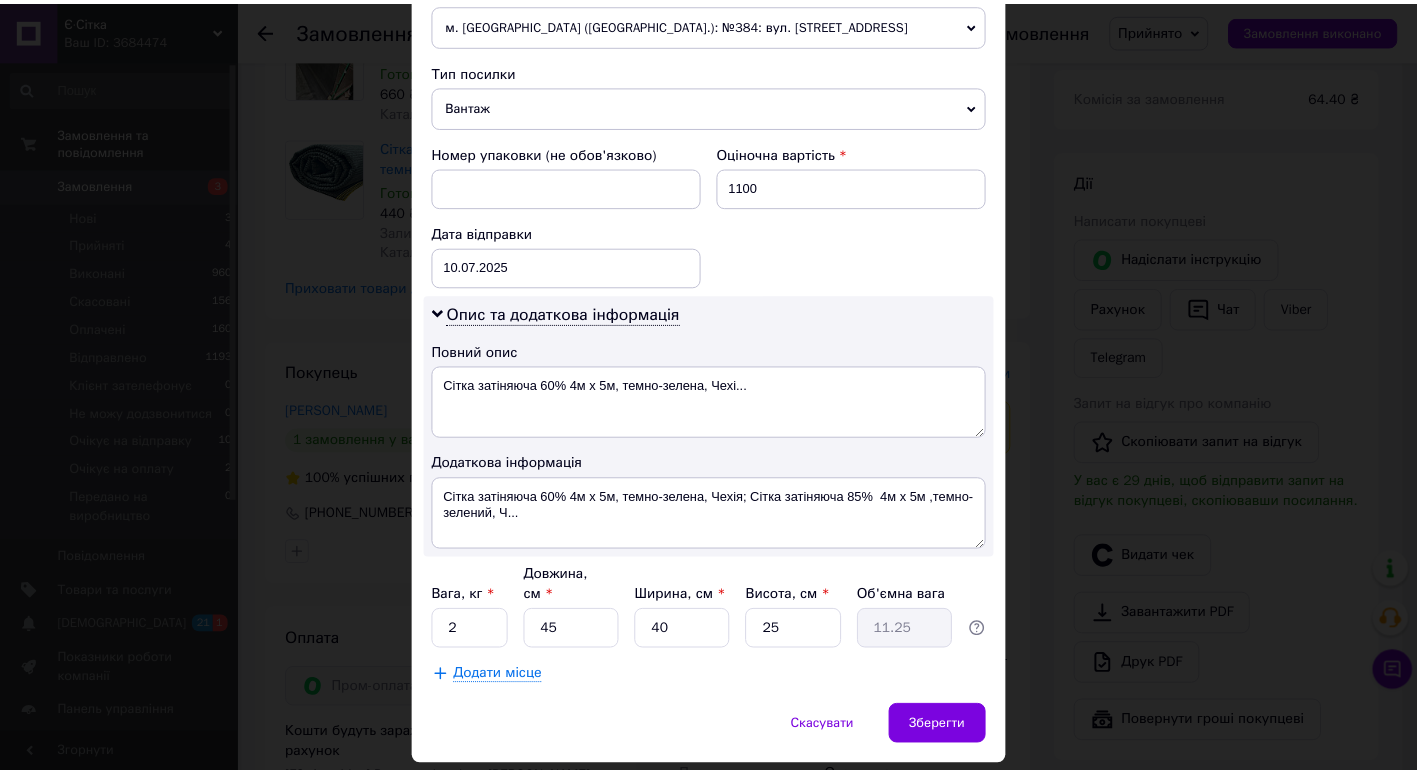 scroll, scrollTop: 778, scrollLeft: 0, axis: vertical 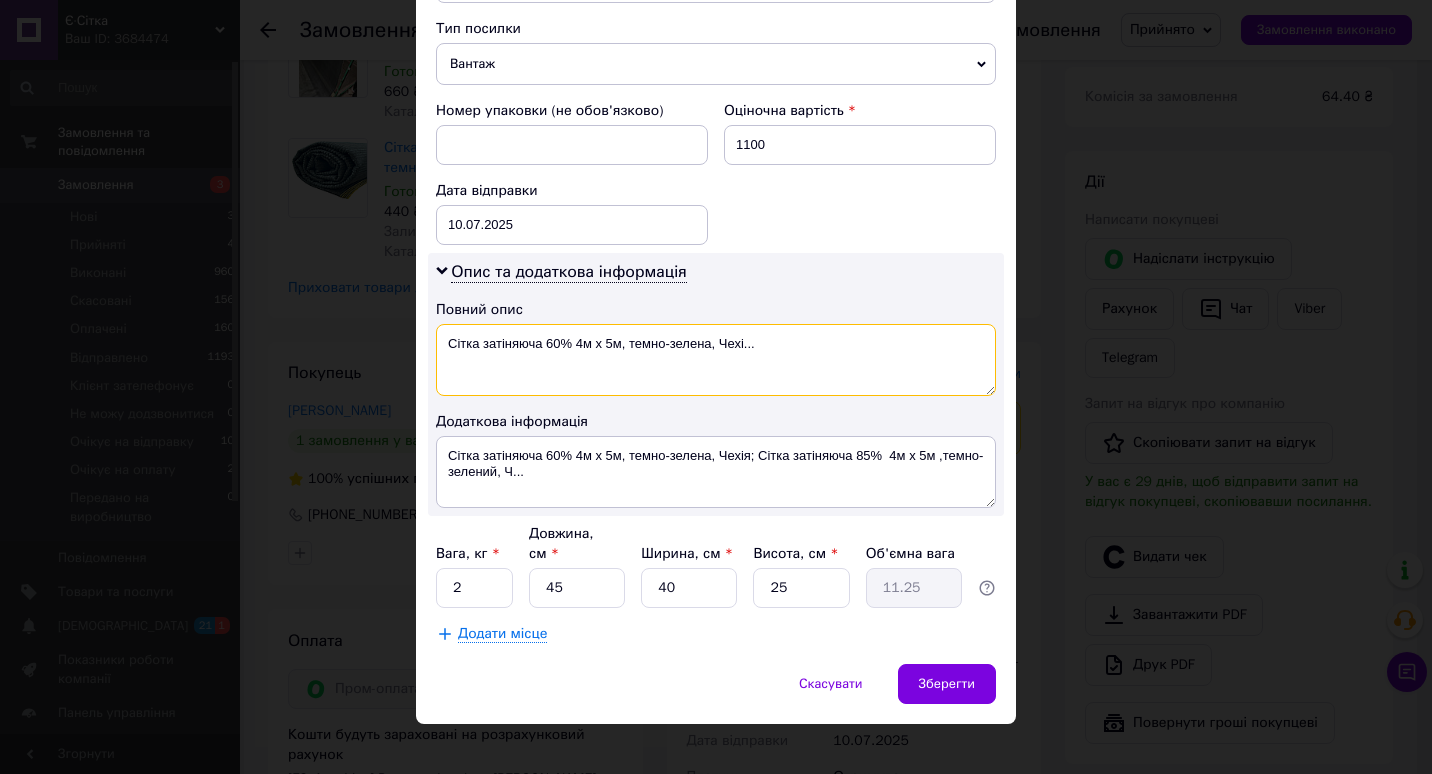 drag, startPoint x: 545, startPoint y: 346, endPoint x: 807, endPoint y: 345, distance: 262.00192 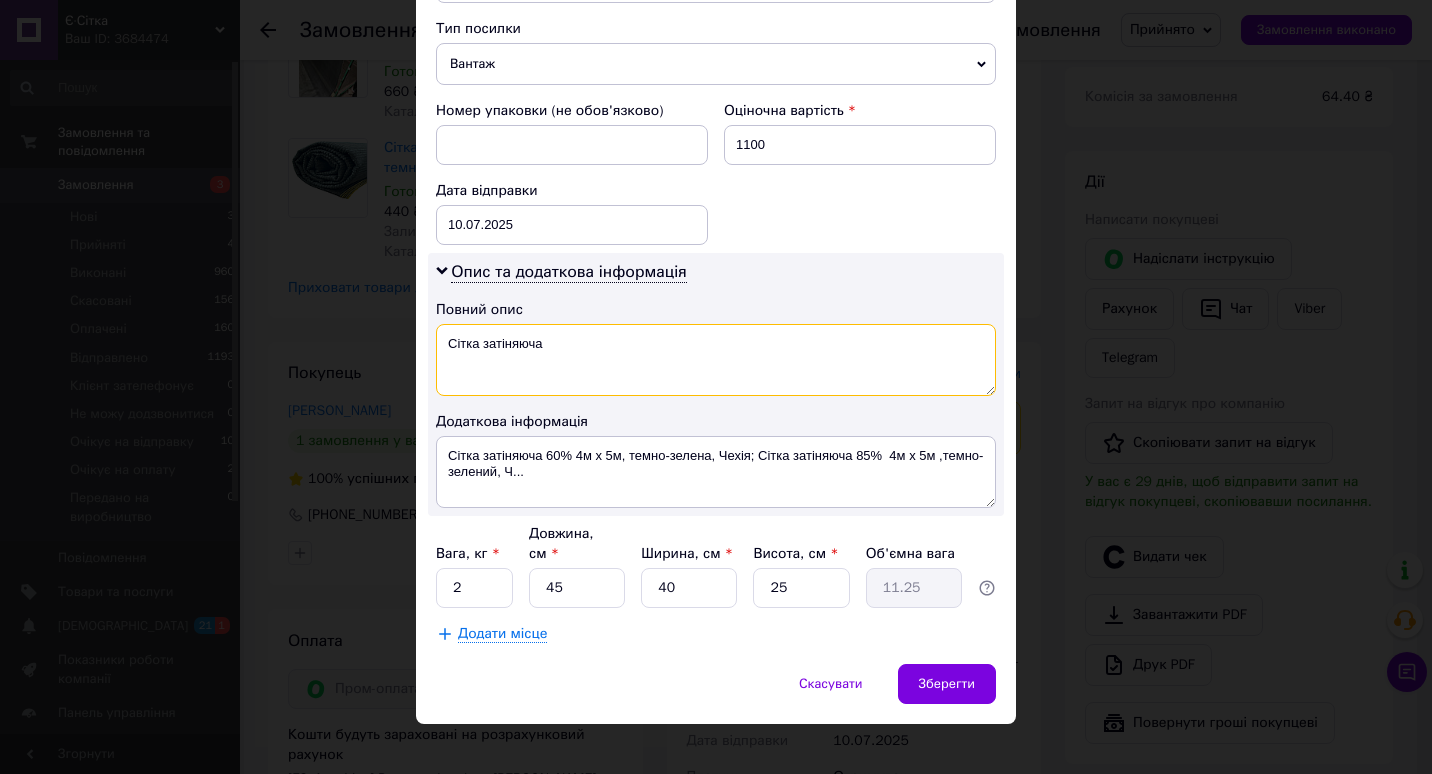 type on "Сітка затіняюча" 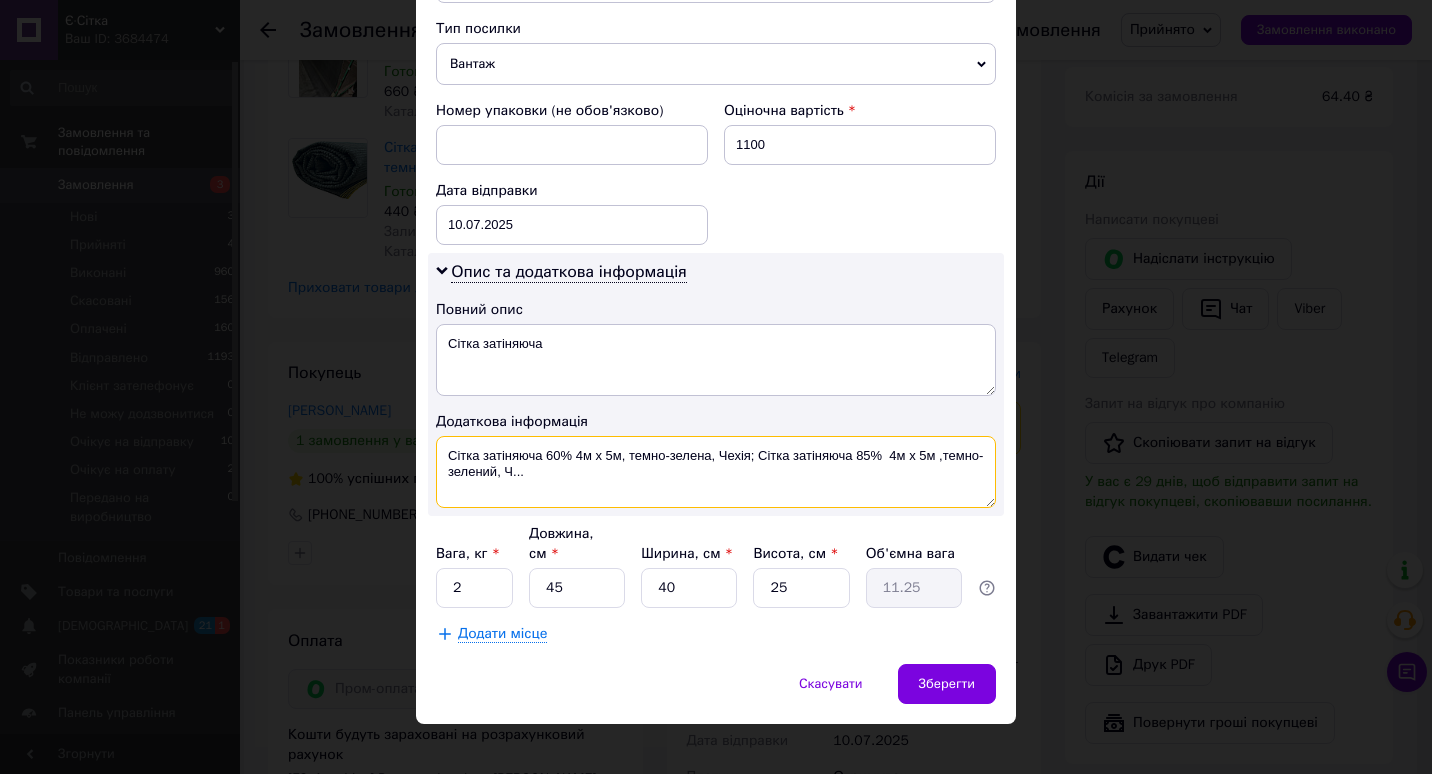drag, startPoint x: 544, startPoint y: 449, endPoint x: 673, endPoint y: 498, distance: 137.99275 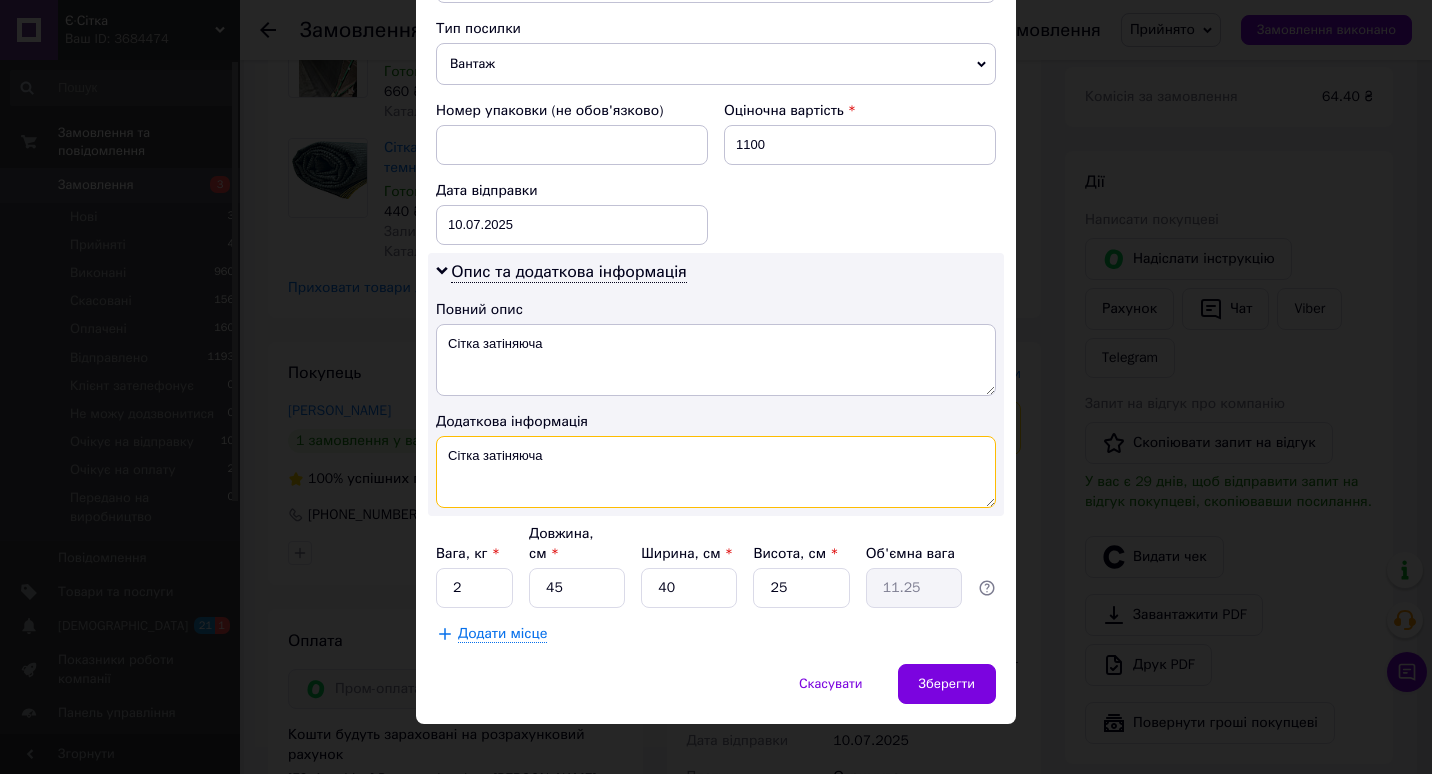 type on "Сітка затіняюча" 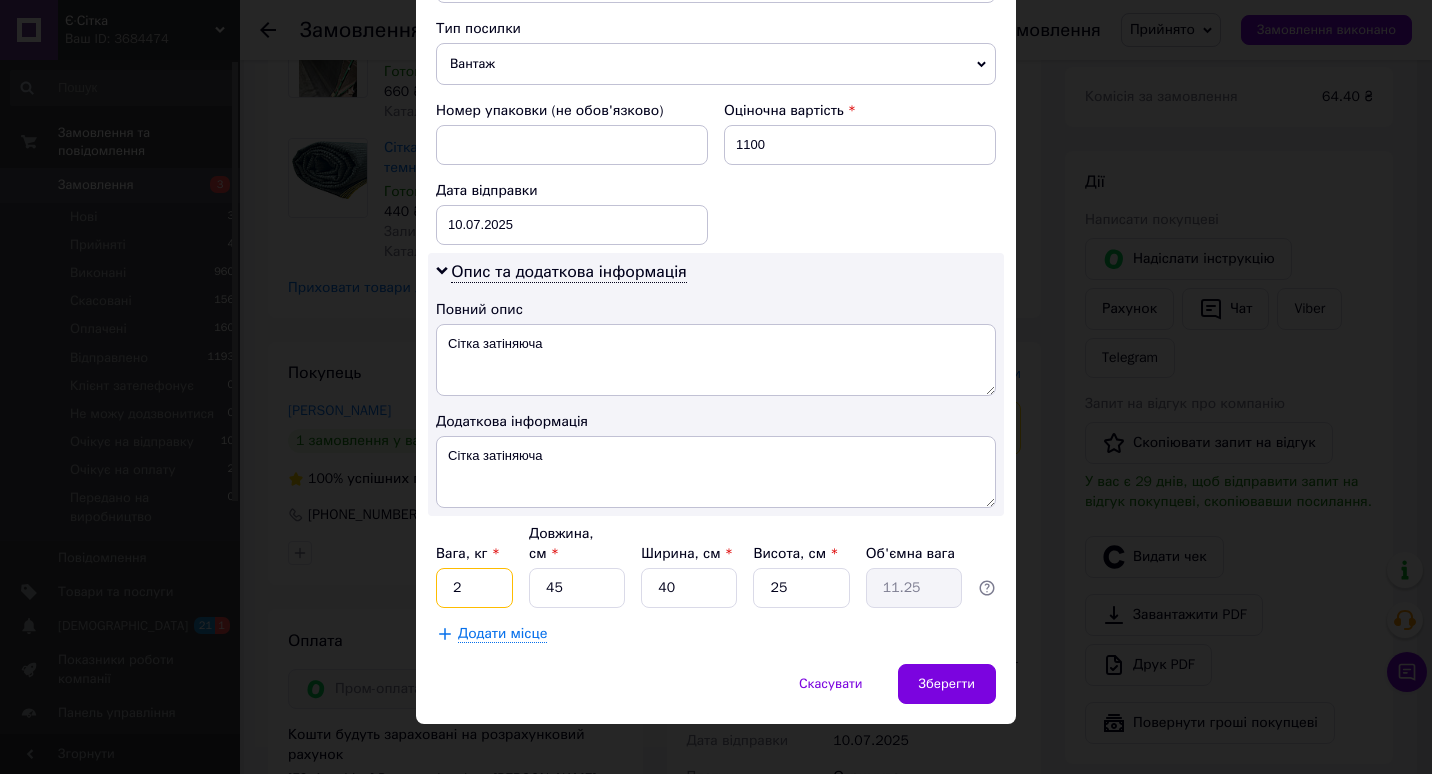 drag, startPoint x: 475, startPoint y: 578, endPoint x: 497, endPoint y: 565, distance: 25.553865 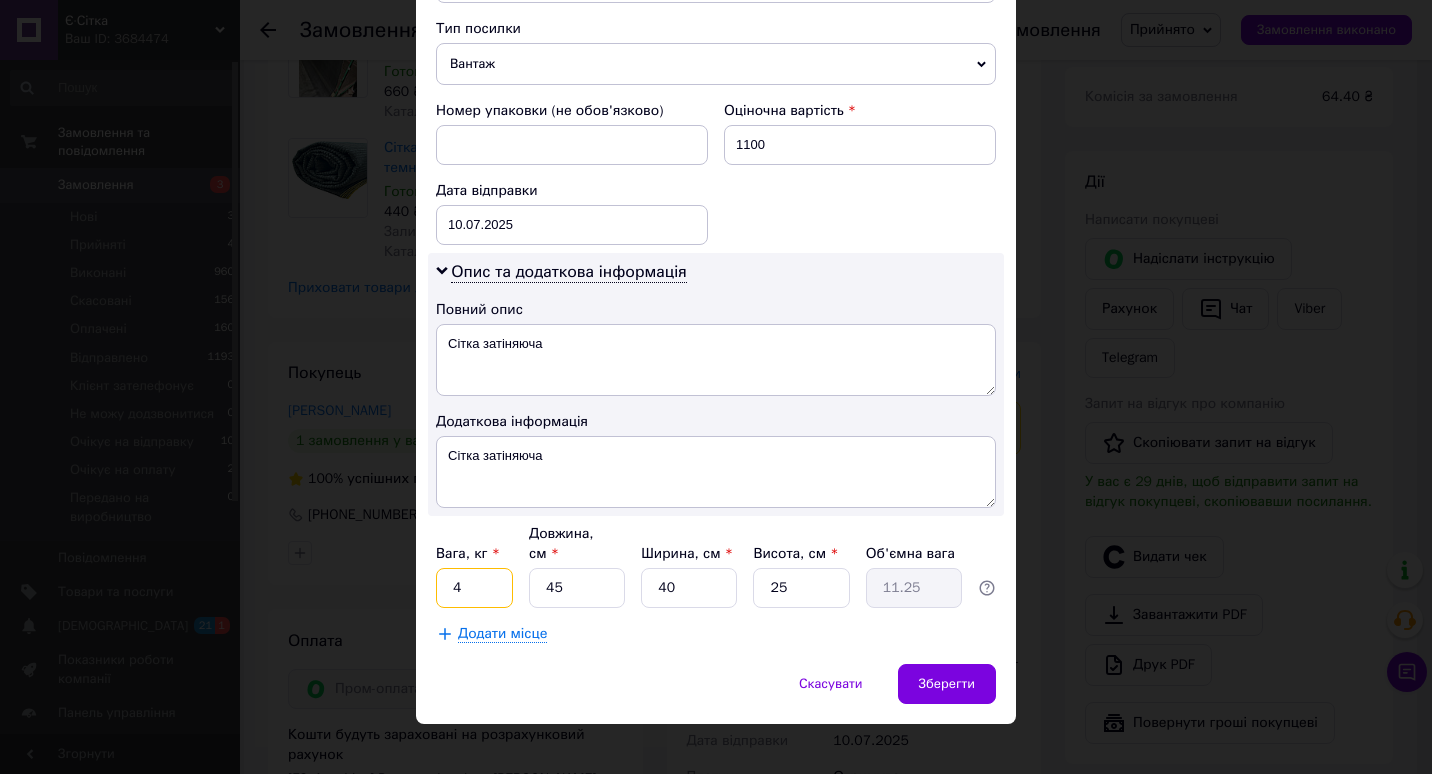 type on "4" 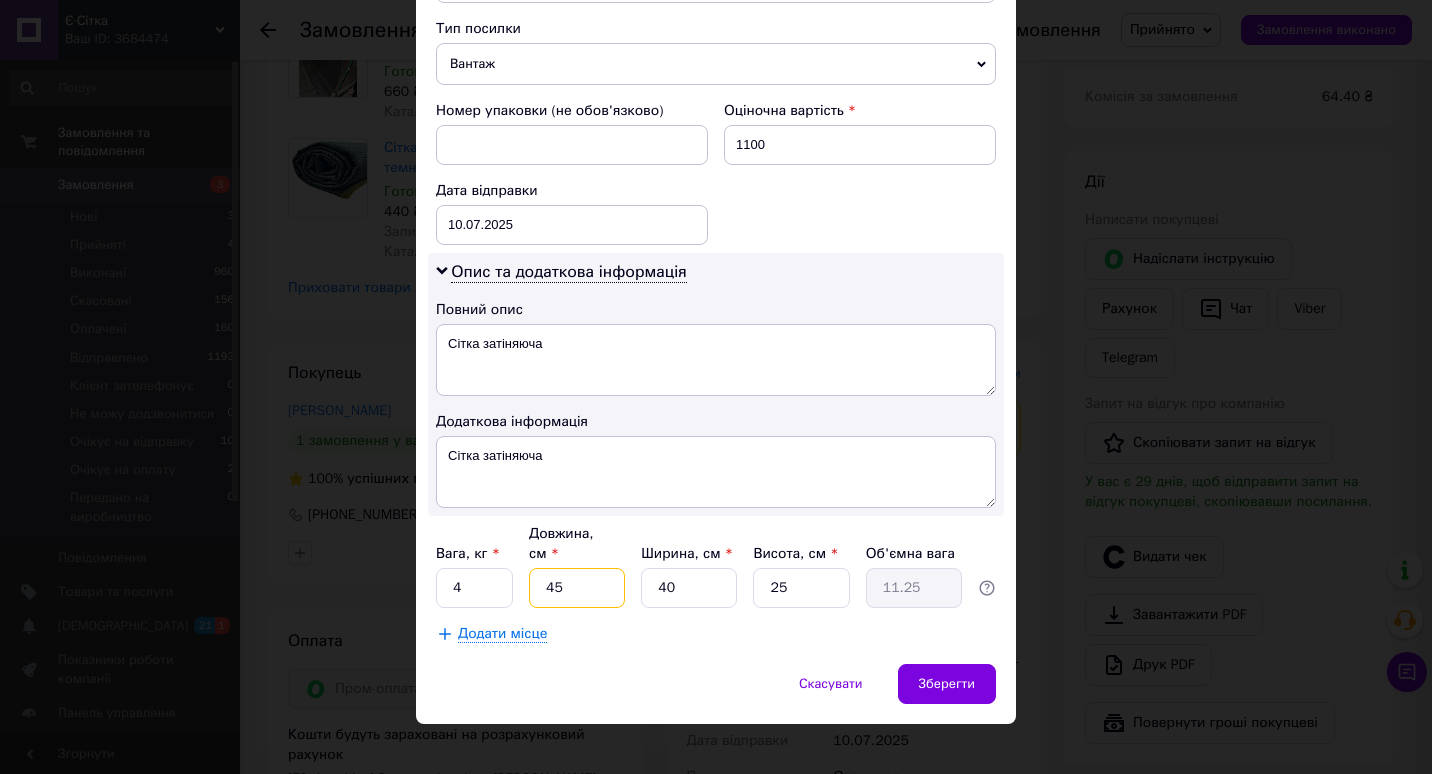 click on "45" at bounding box center [577, 588] 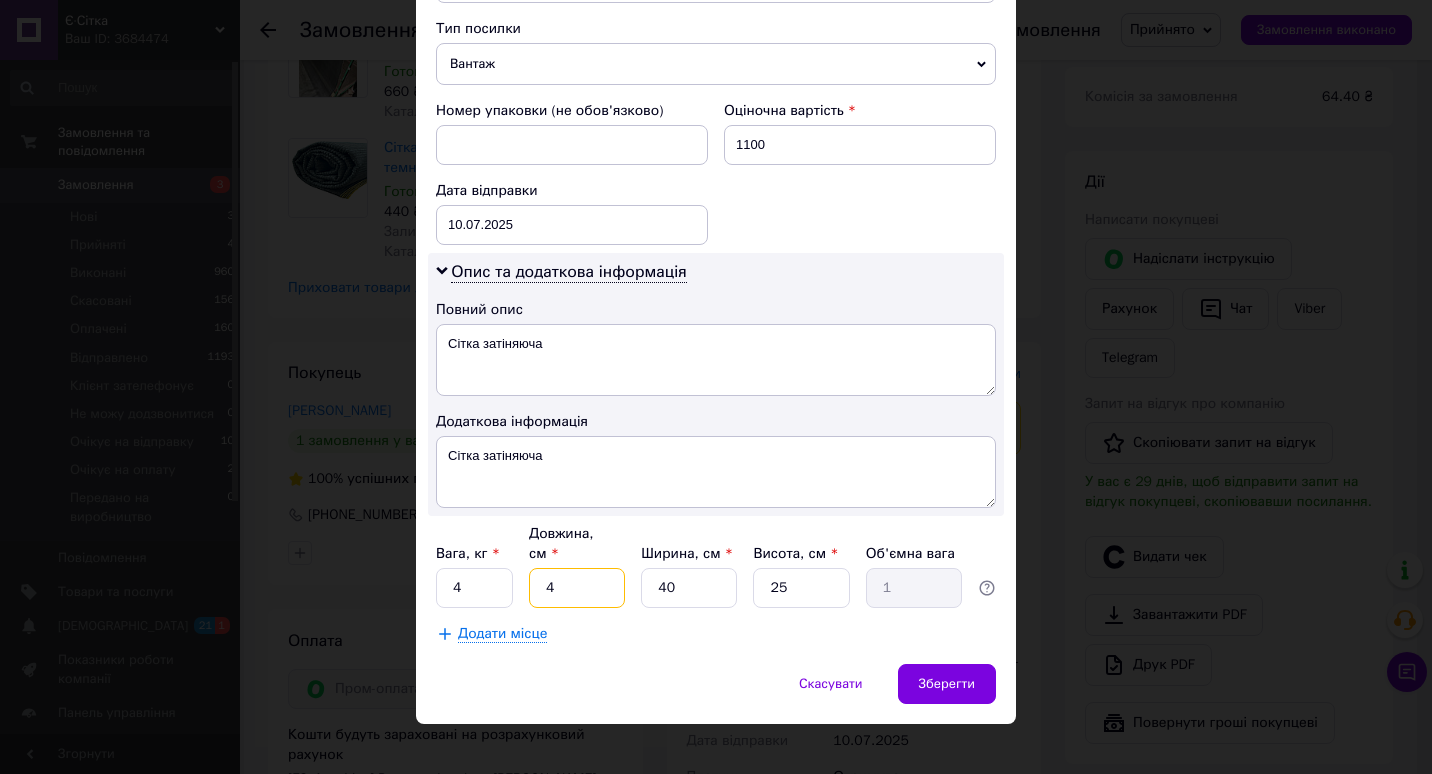 type 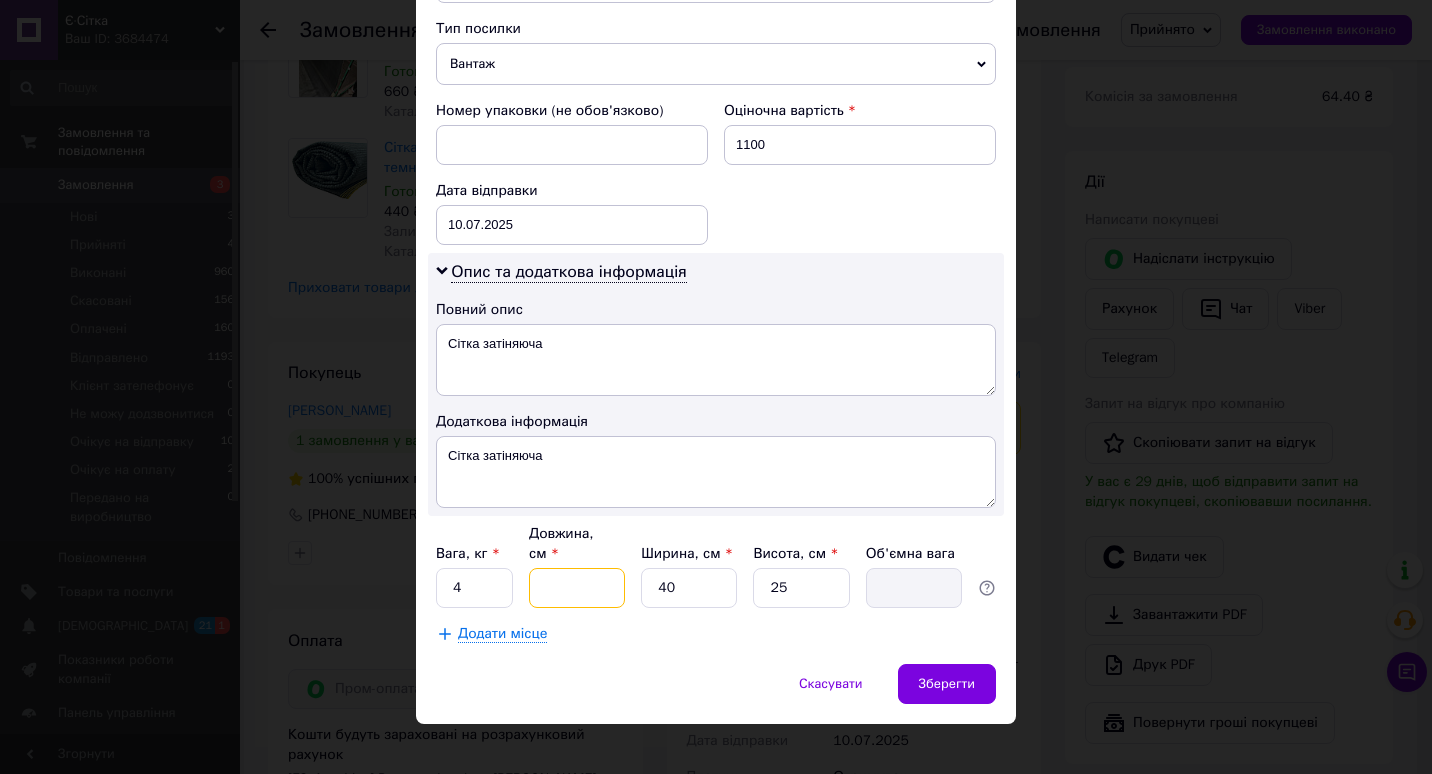 type on "5" 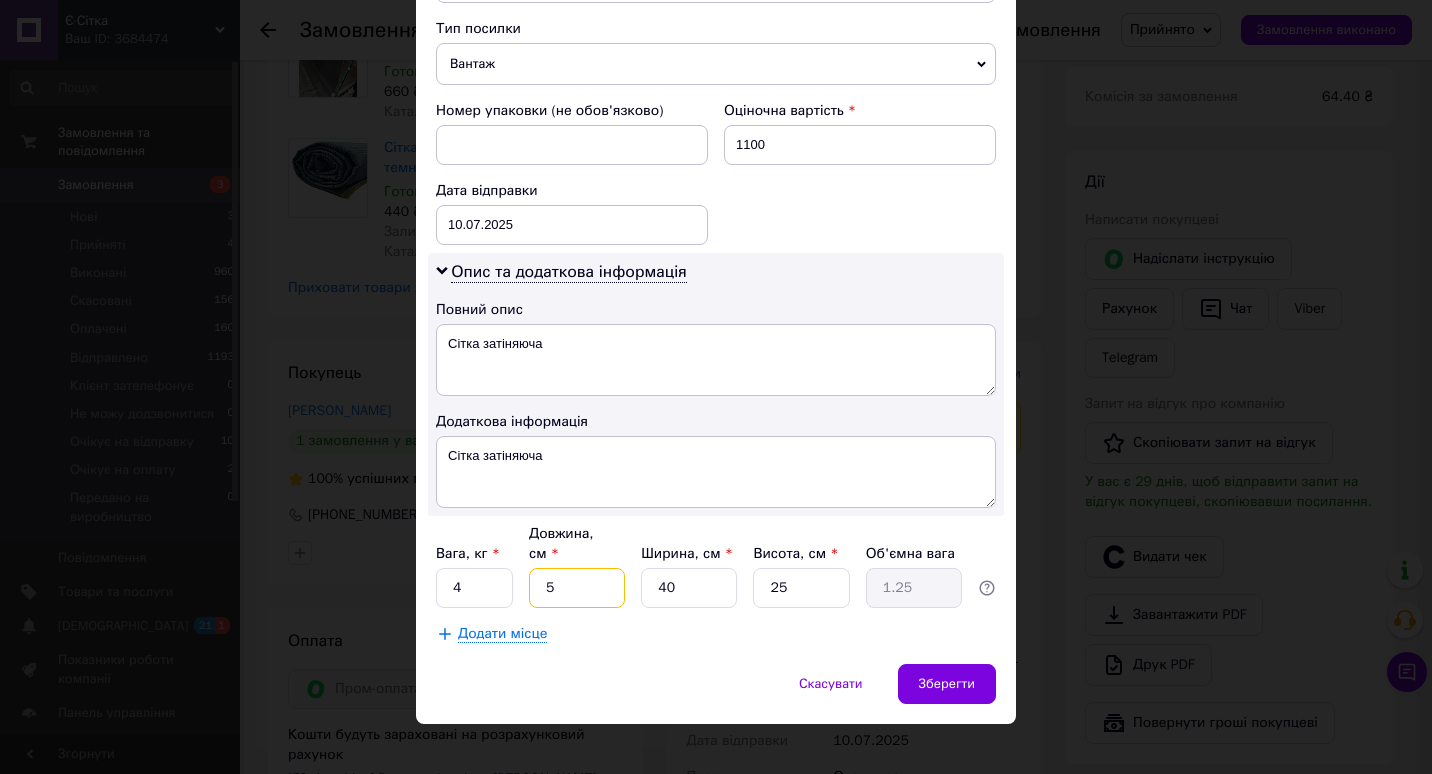 type on "50" 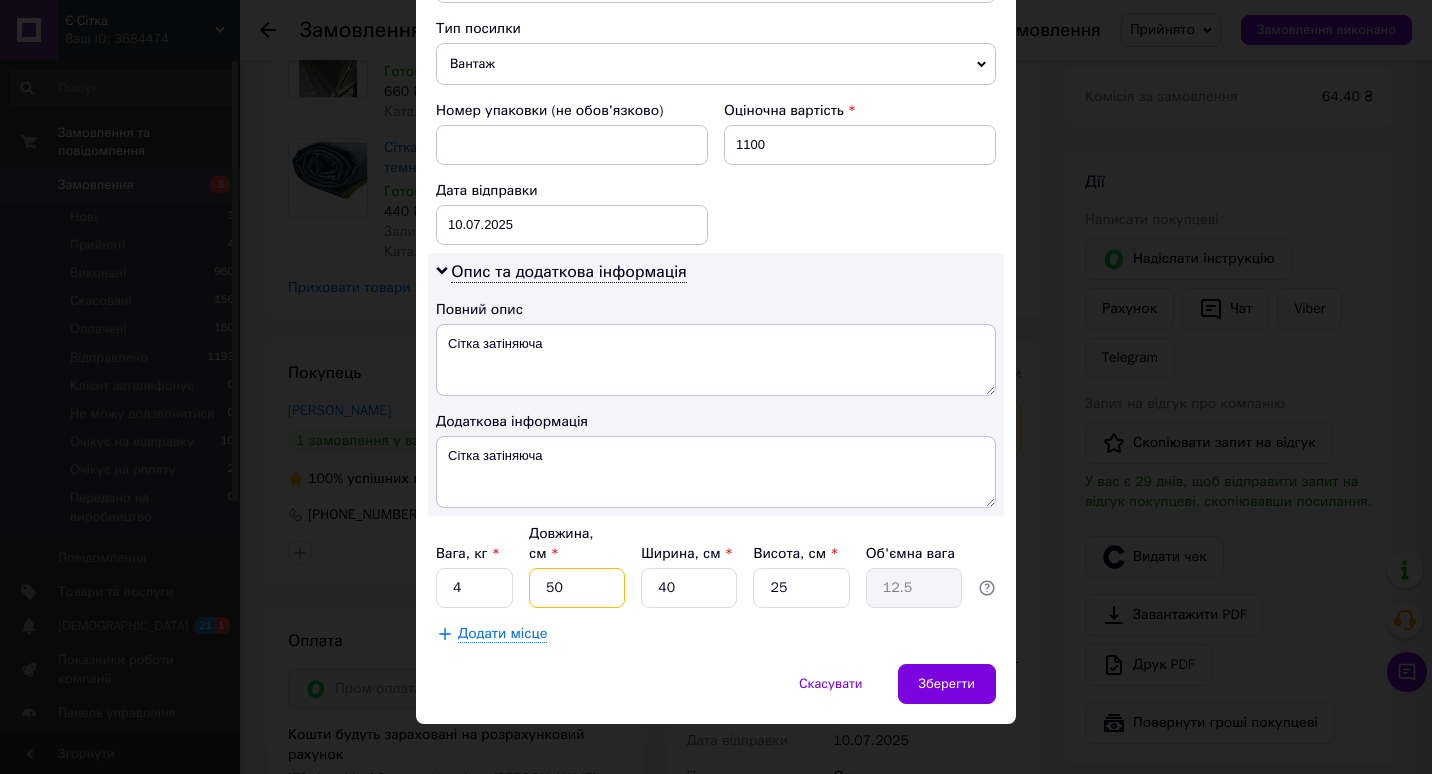 type on "50" 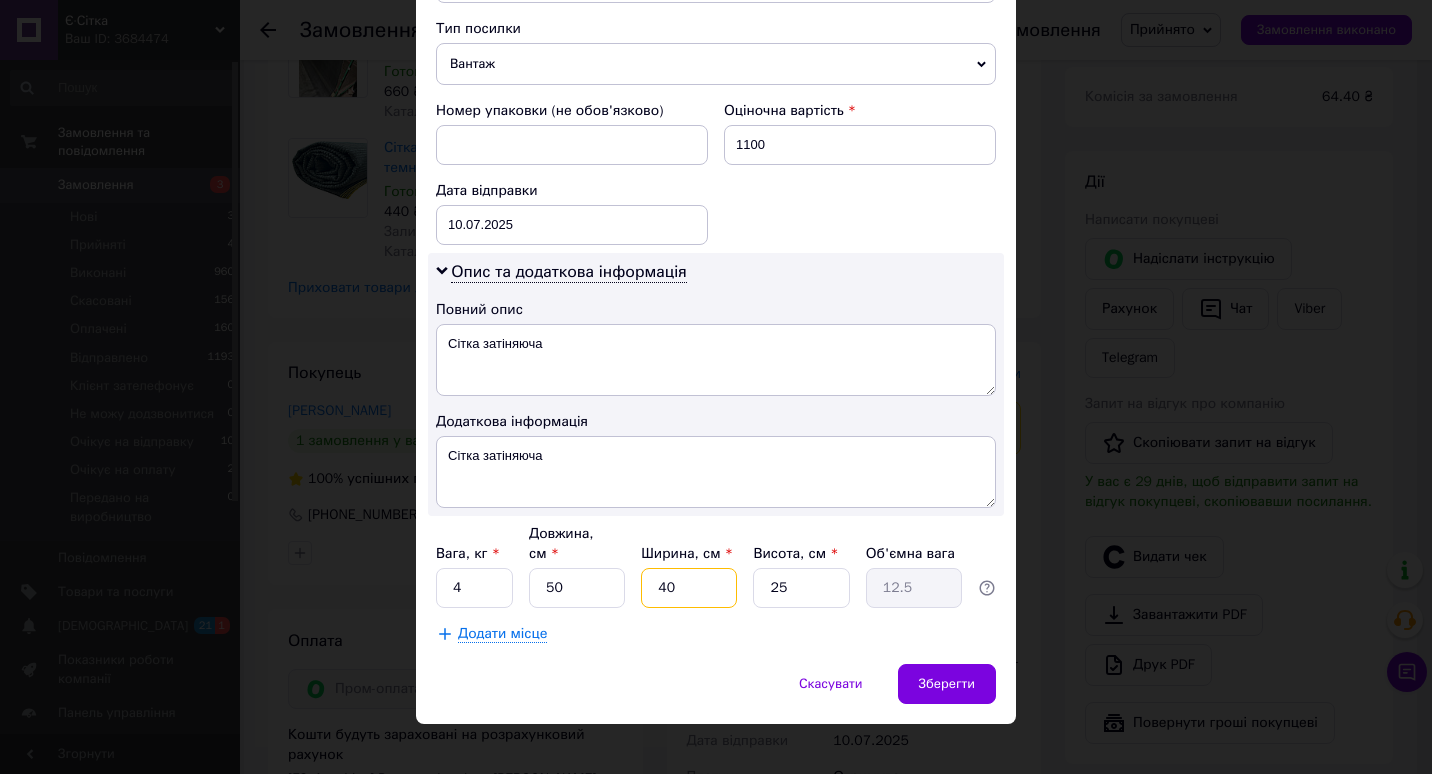 click on "40" at bounding box center (689, 588) 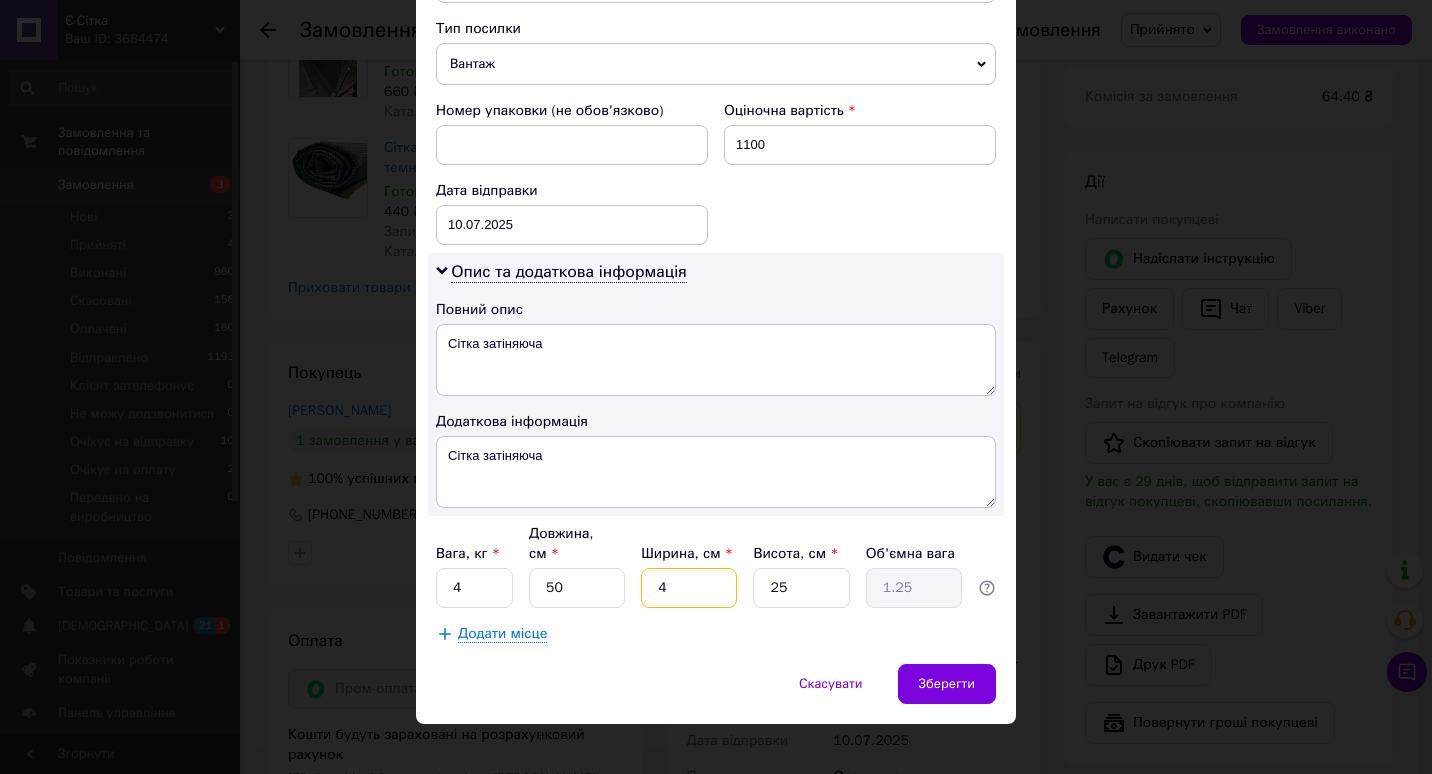 type 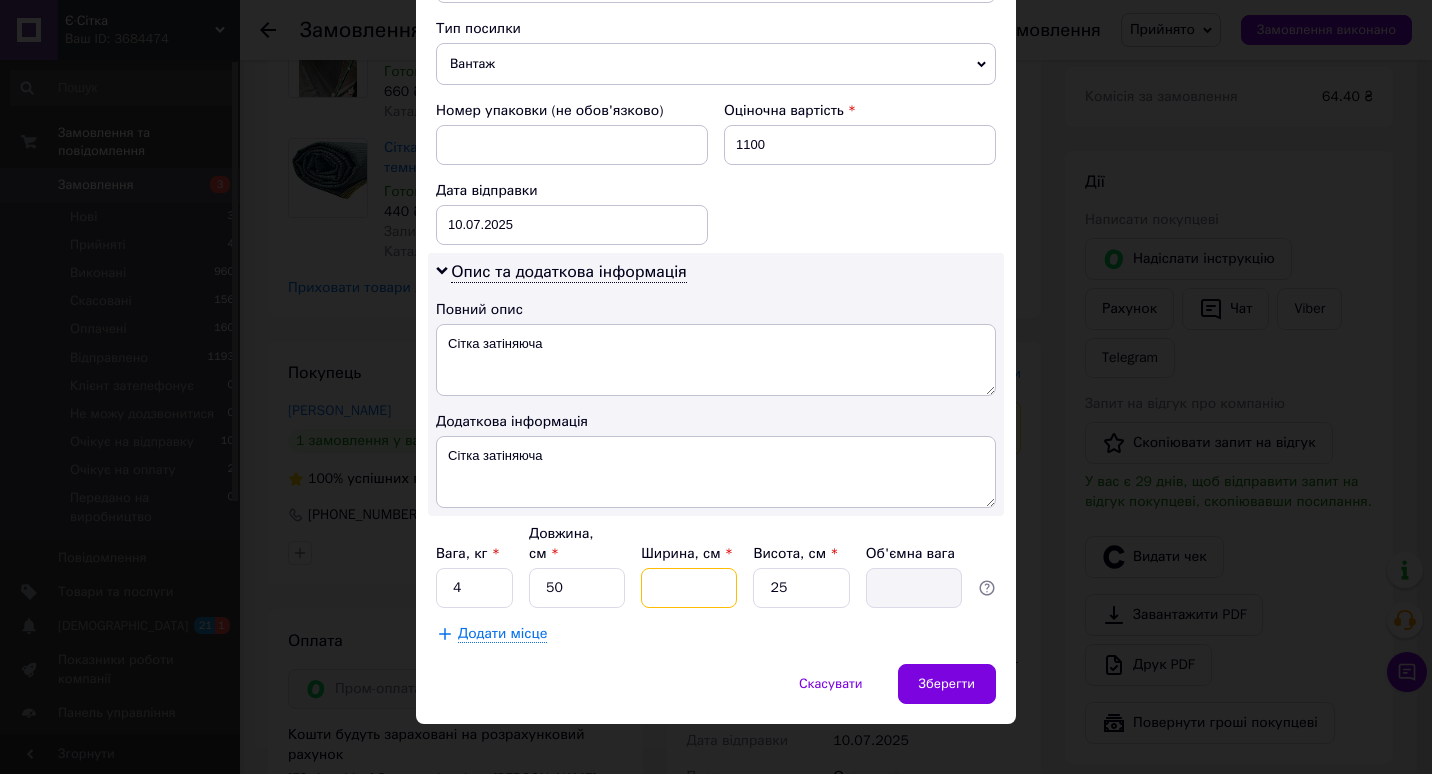 type on "3" 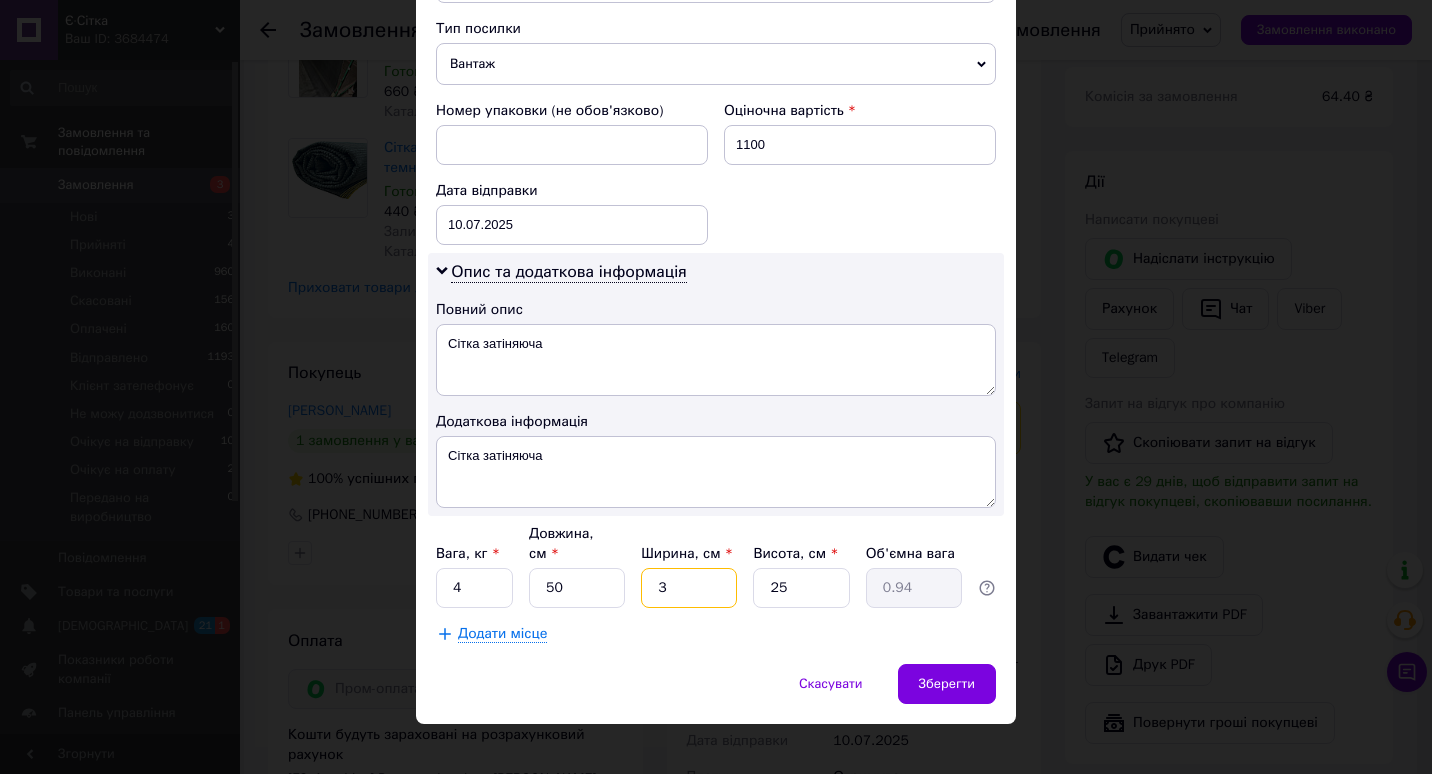 type on "30" 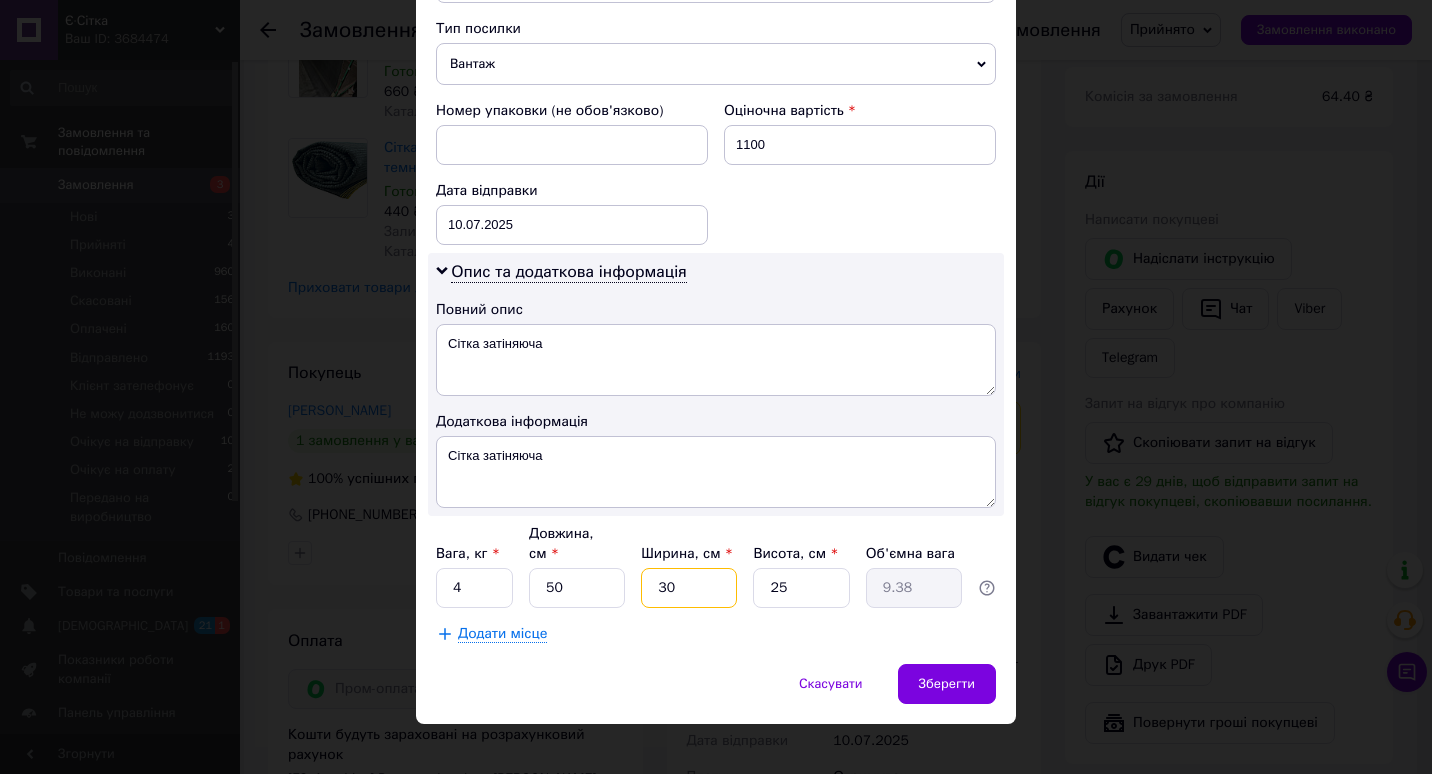 type on "30" 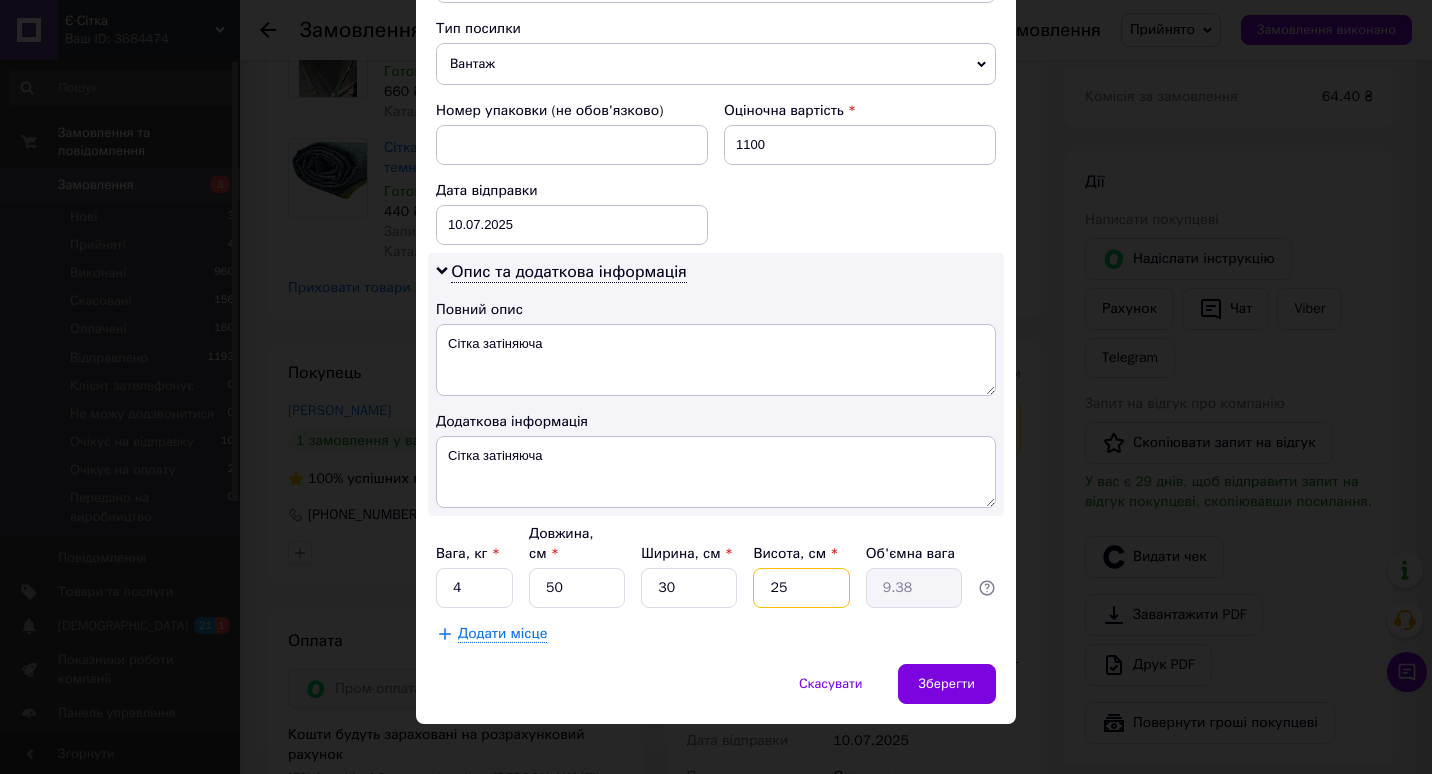 click on "25" at bounding box center (801, 588) 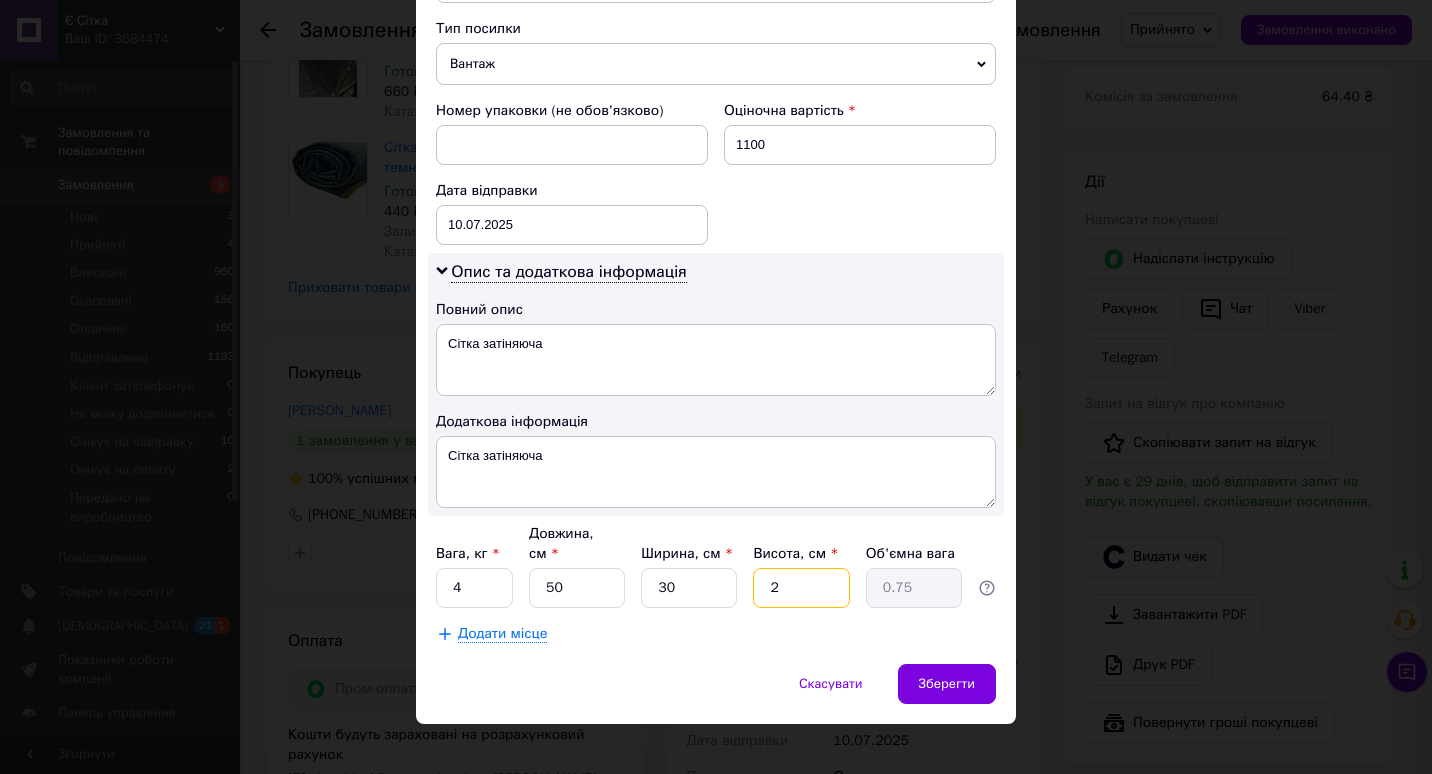 type 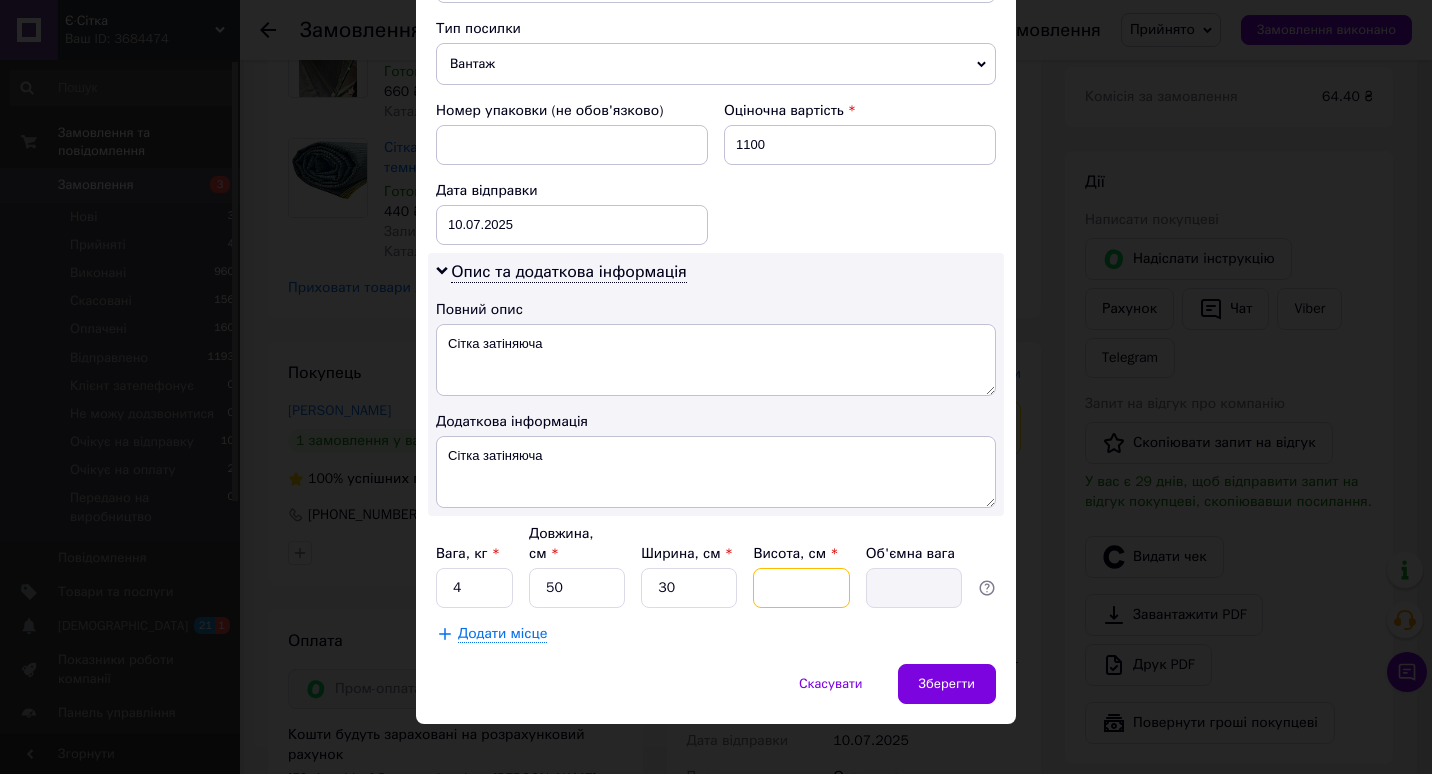 type on "1" 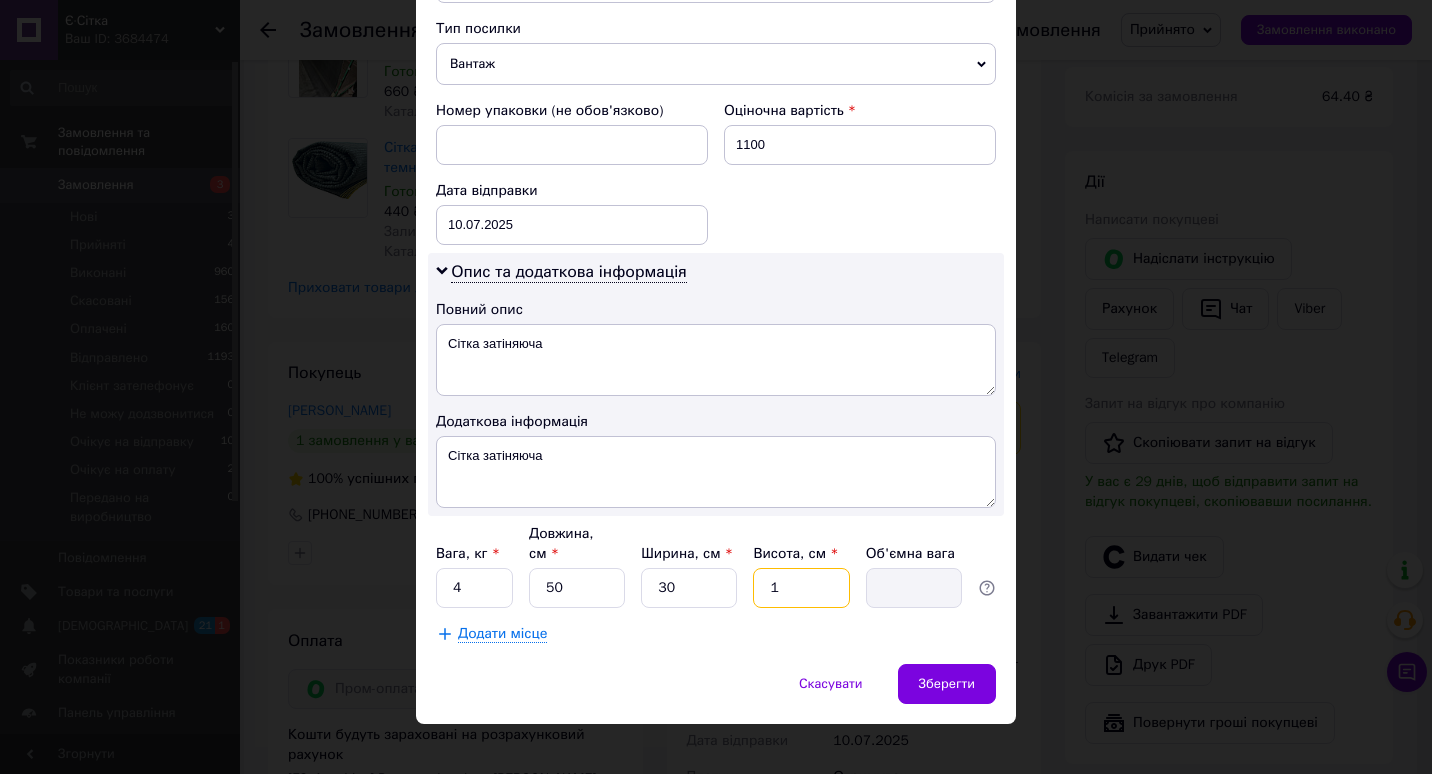 type on "0.38" 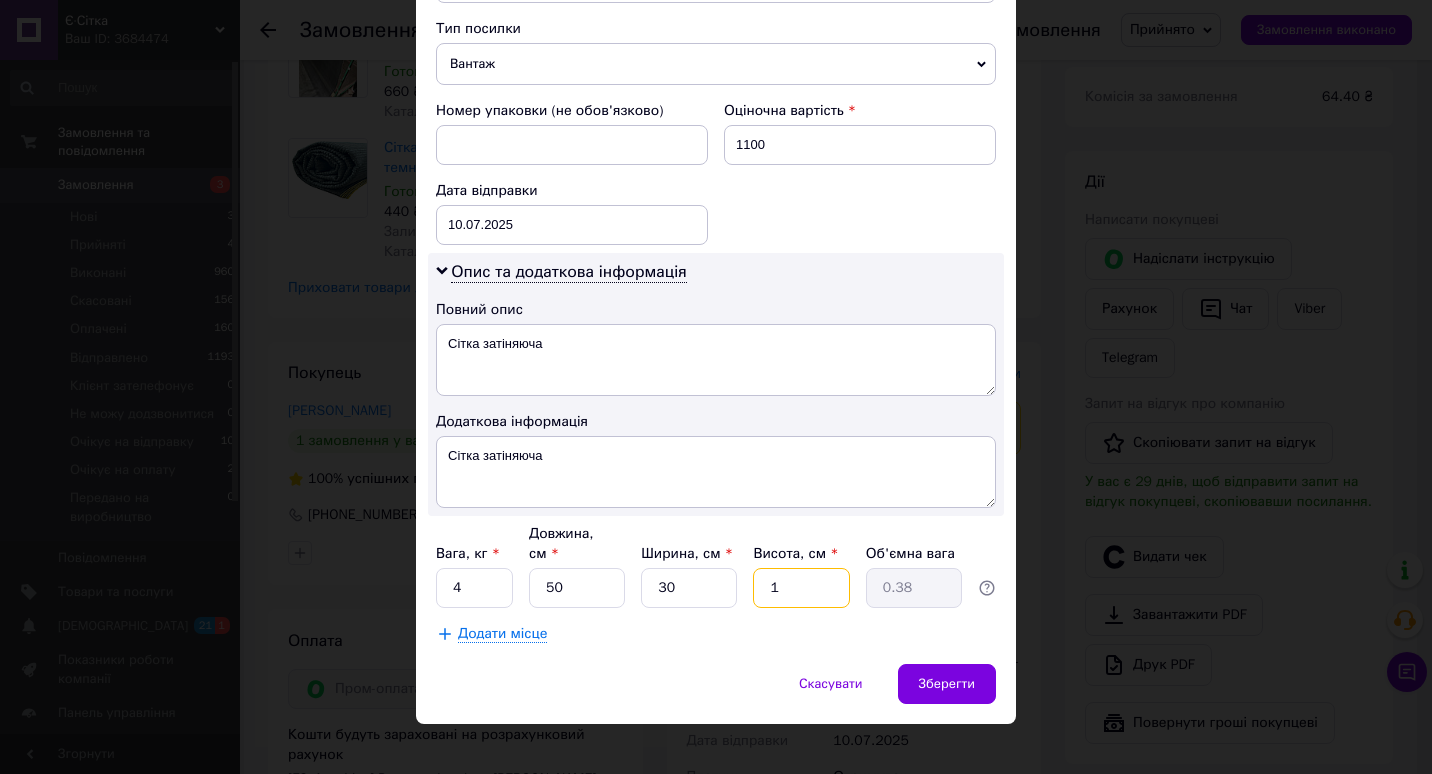 type on "15" 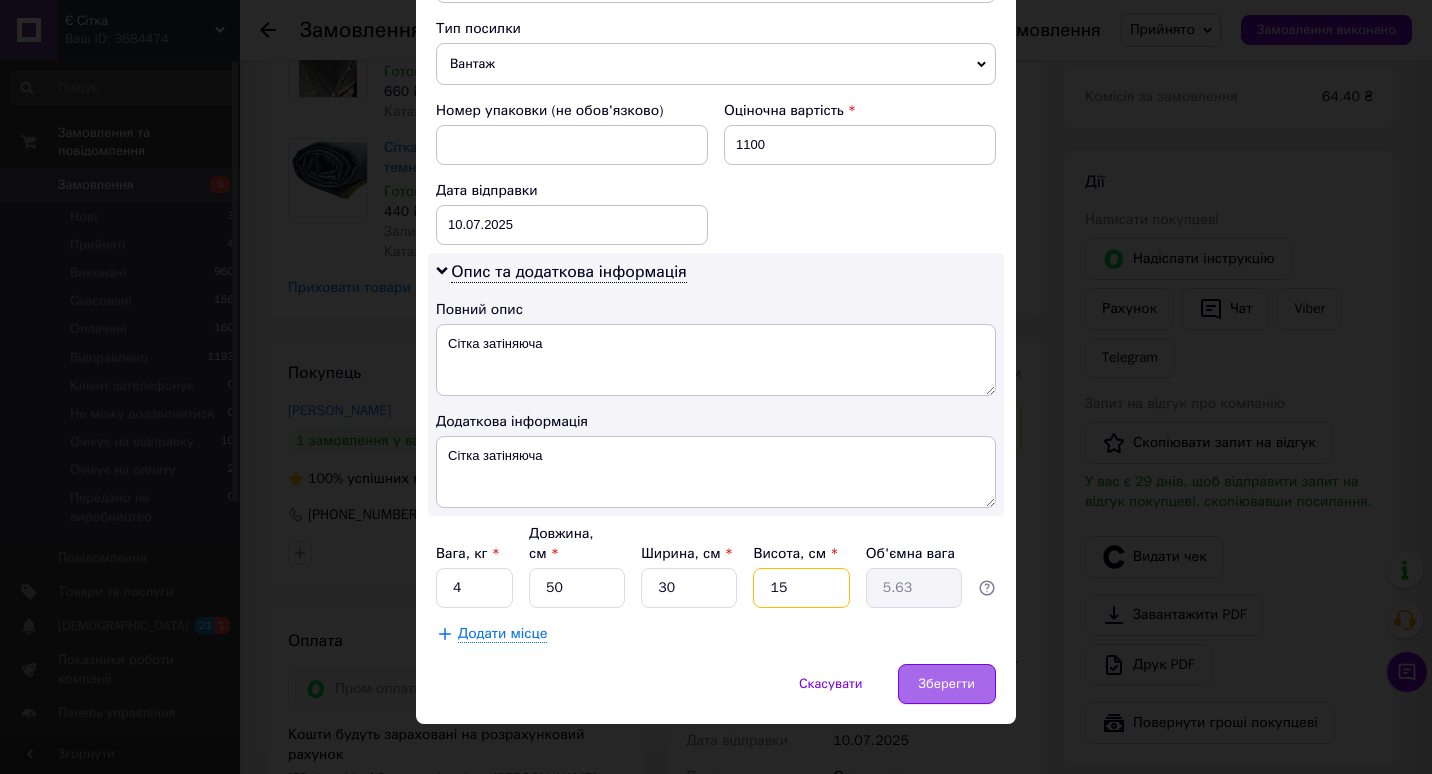 type on "15" 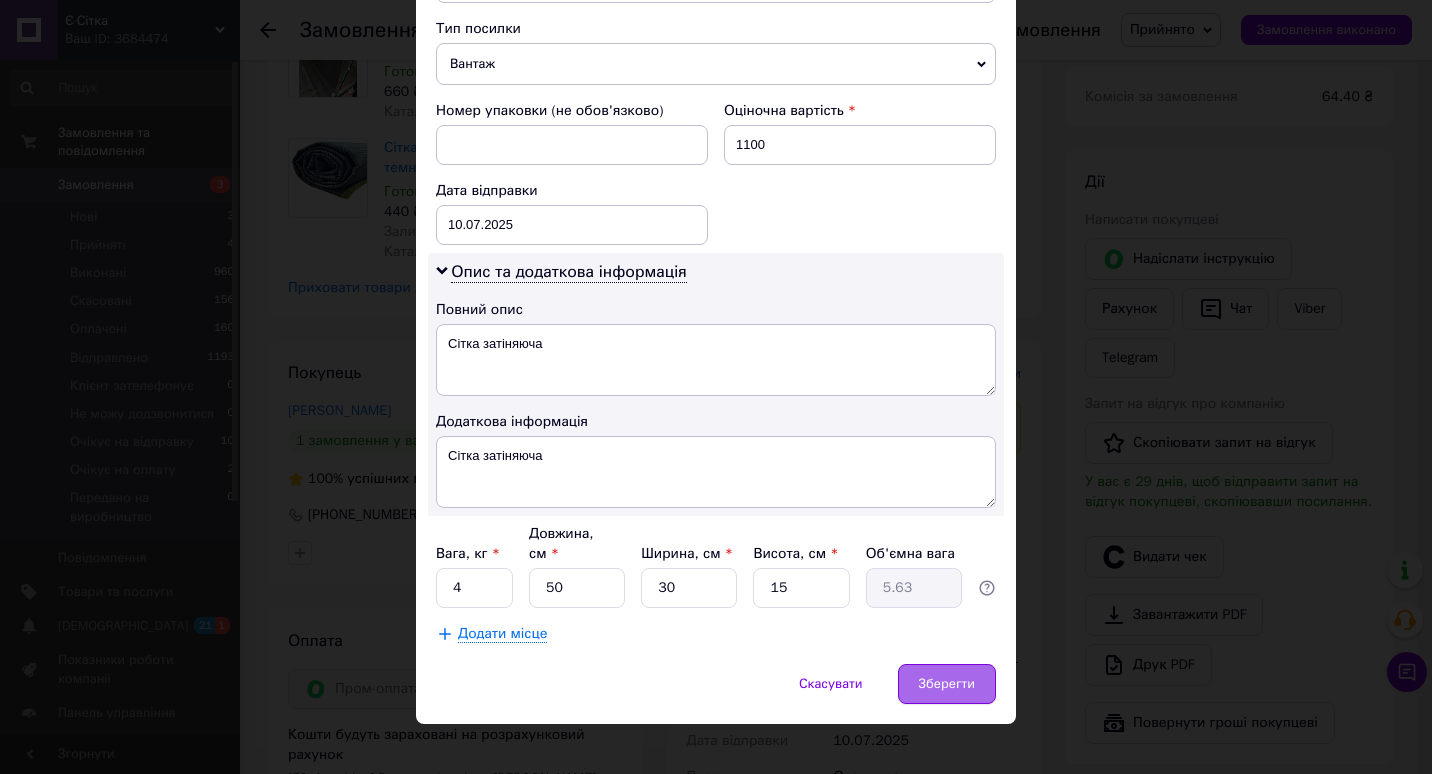 click on "Зберегти" at bounding box center [947, 684] 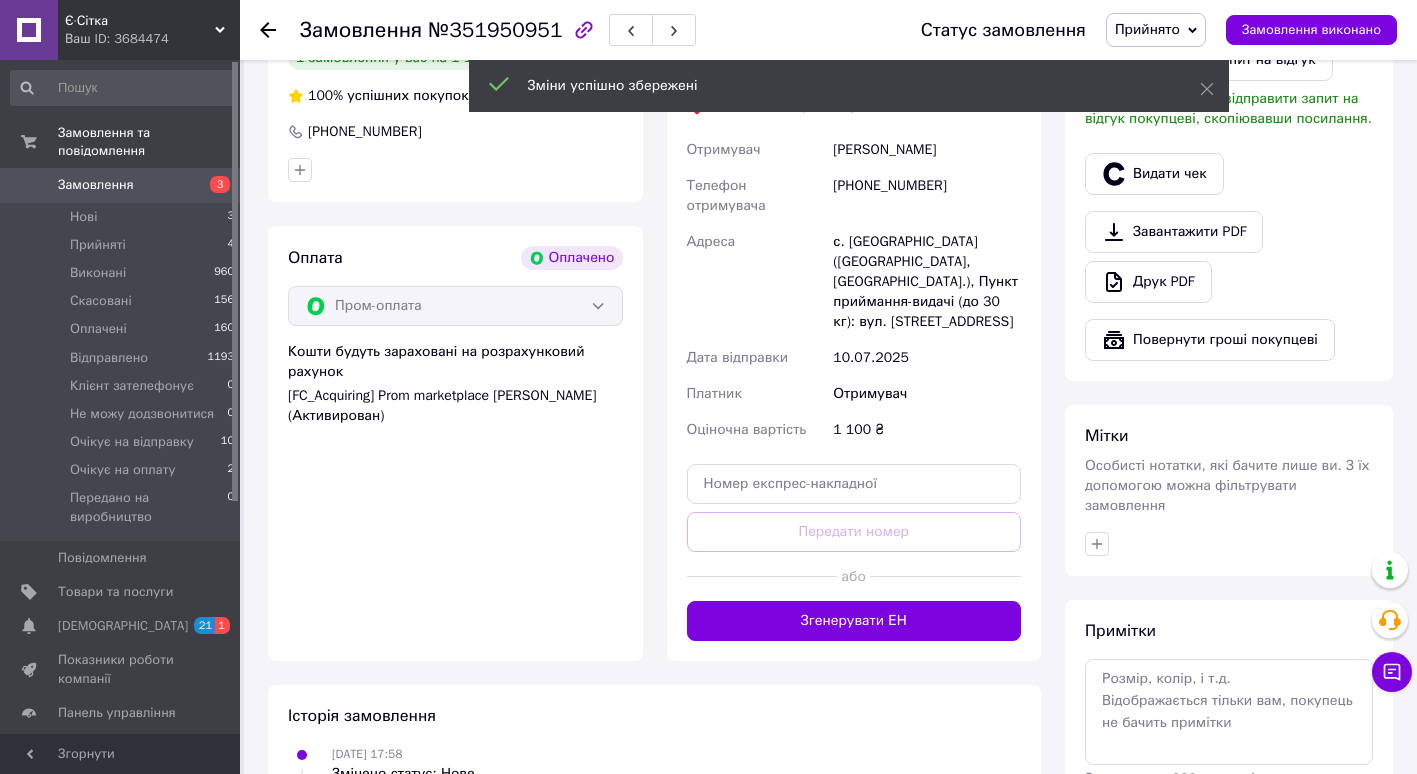 scroll, scrollTop: 1170, scrollLeft: 0, axis: vertical 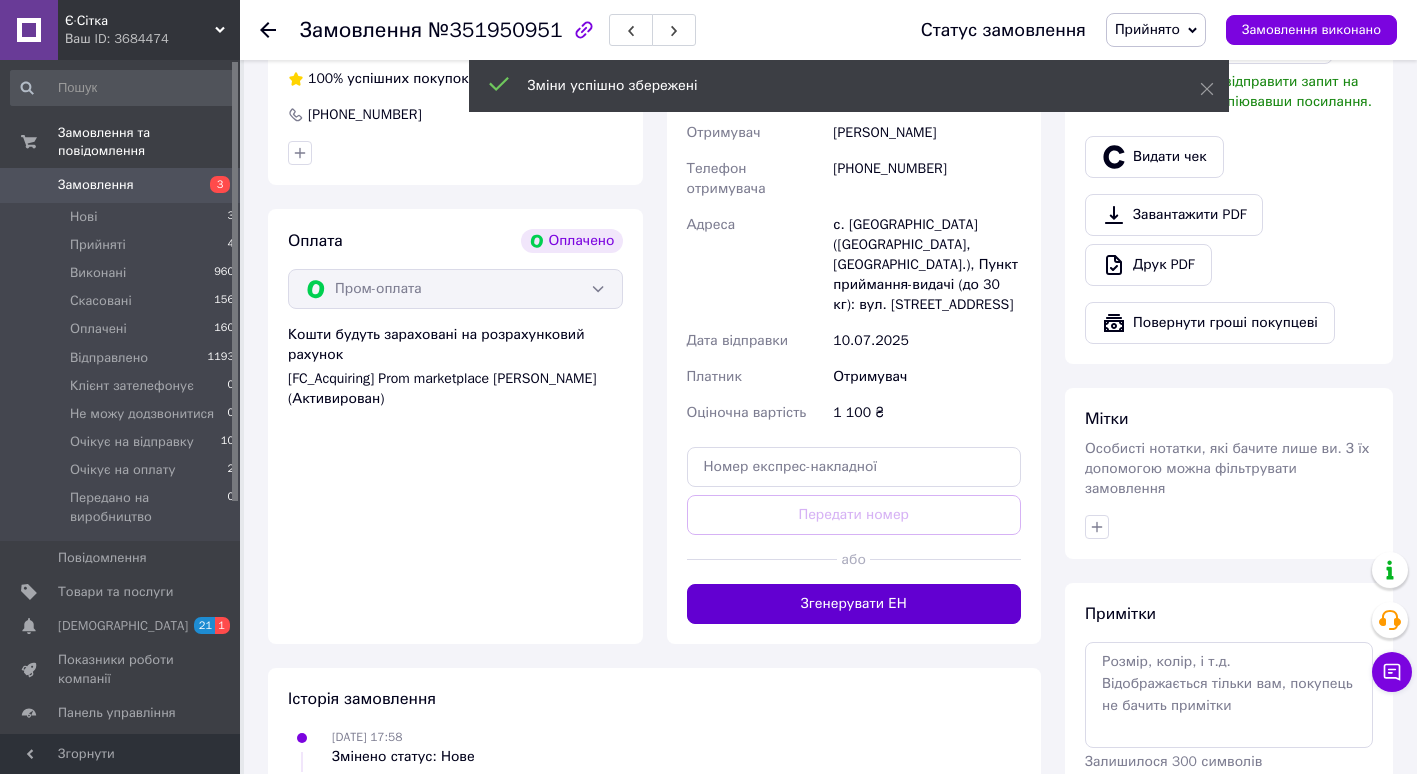 click on "Згенерувати ЕН" at bounding box center [854, 604] 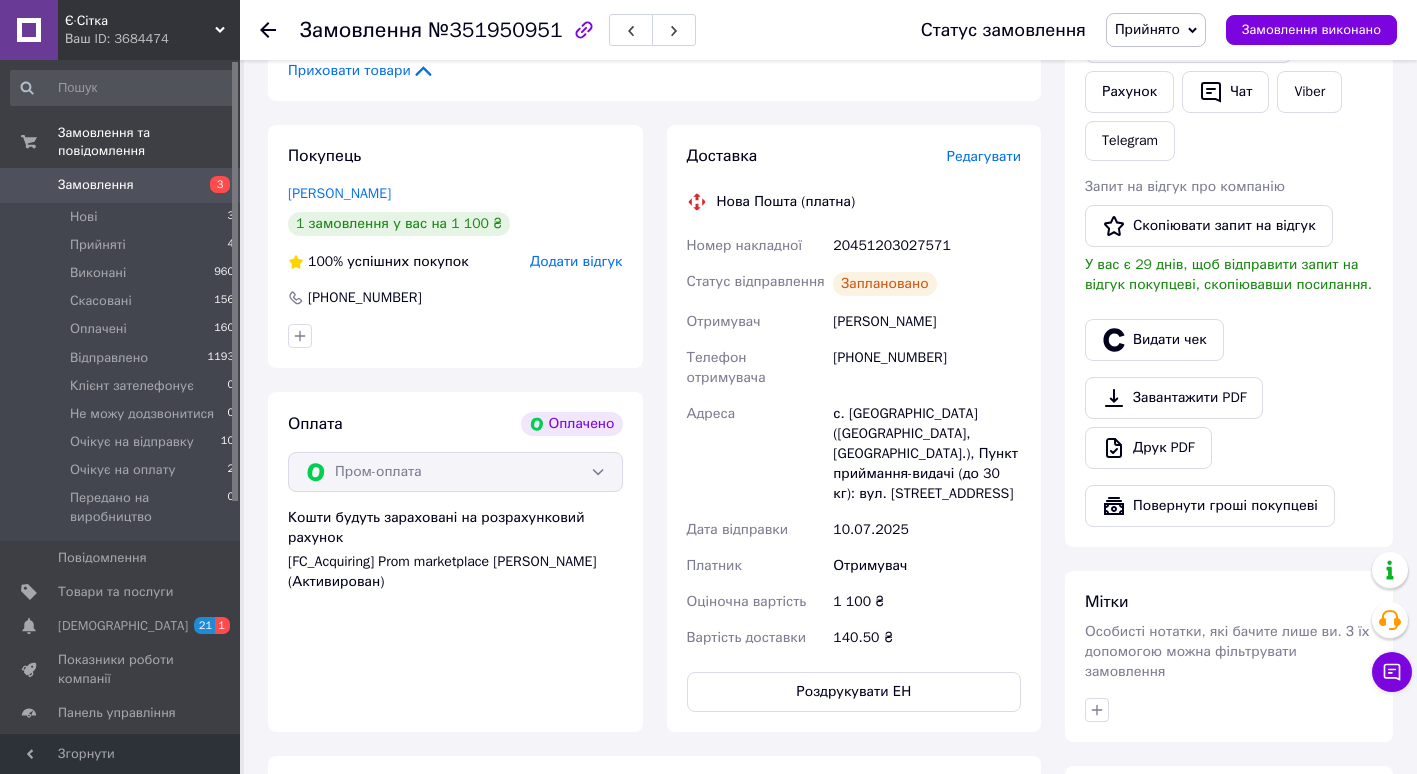 scroll, scrollTop: 980, scrollLeft: 0, axis: vertical 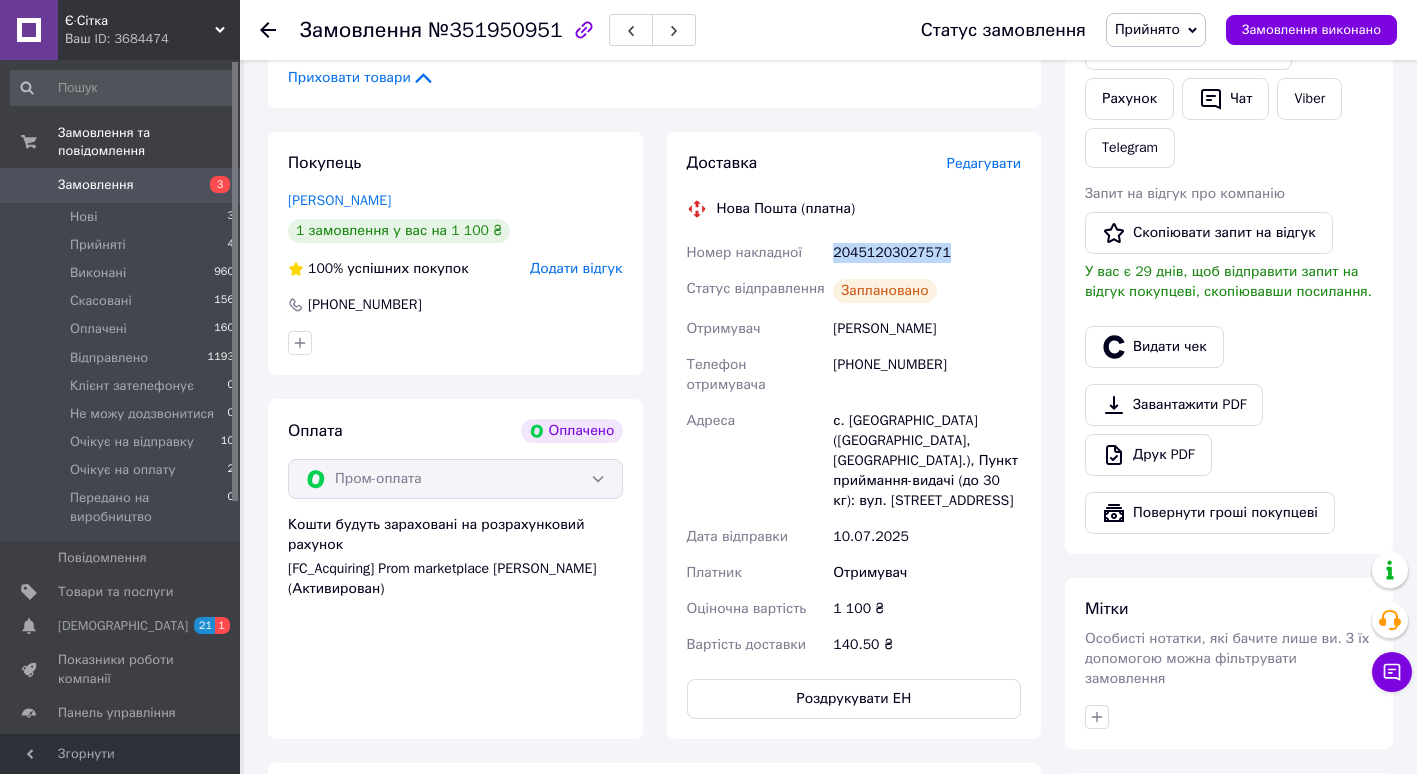 drag, startPoint x: 825, startPoint y: 256, endPoint x: 936, endPoint y: 252, distance: 111.07205 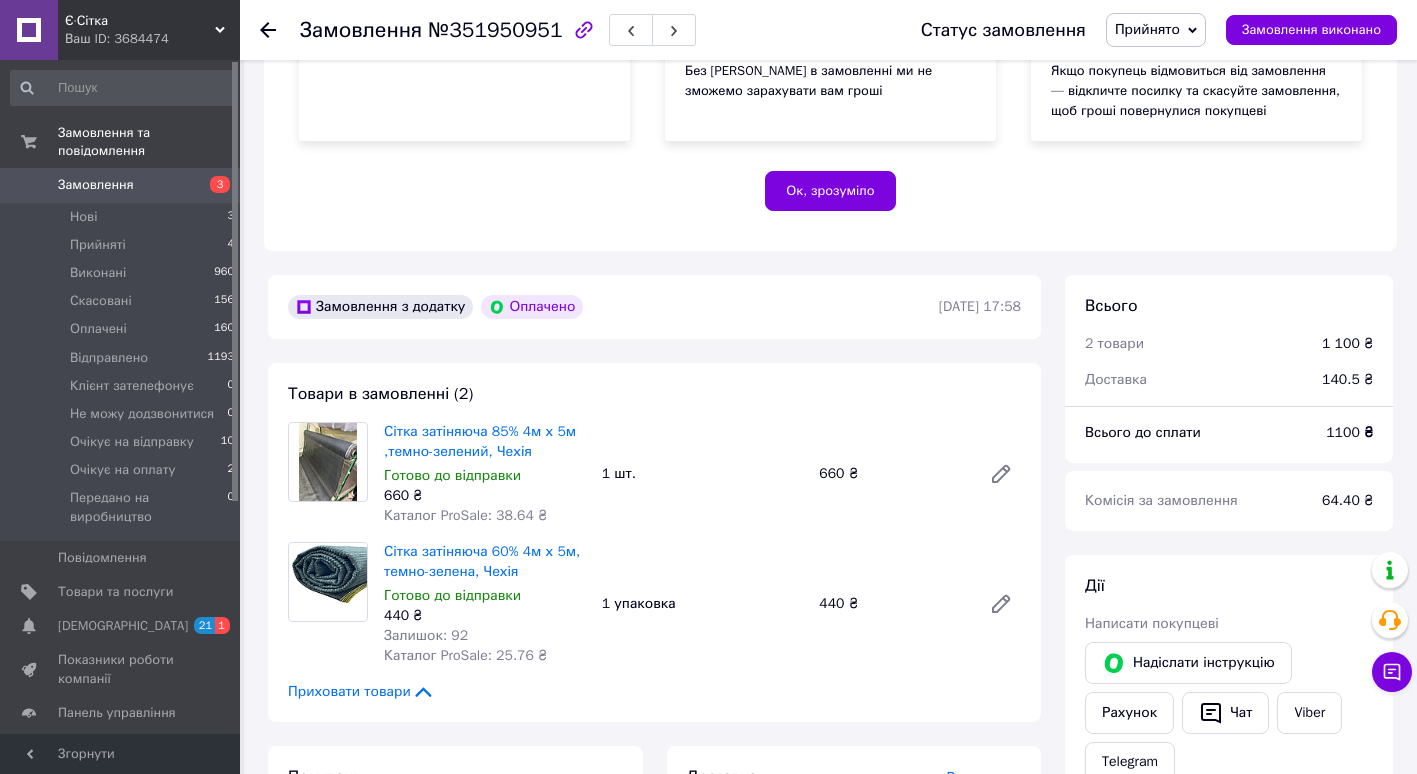 scroll, scrollTop: 303, scrollLeft: 0, axis: vertical 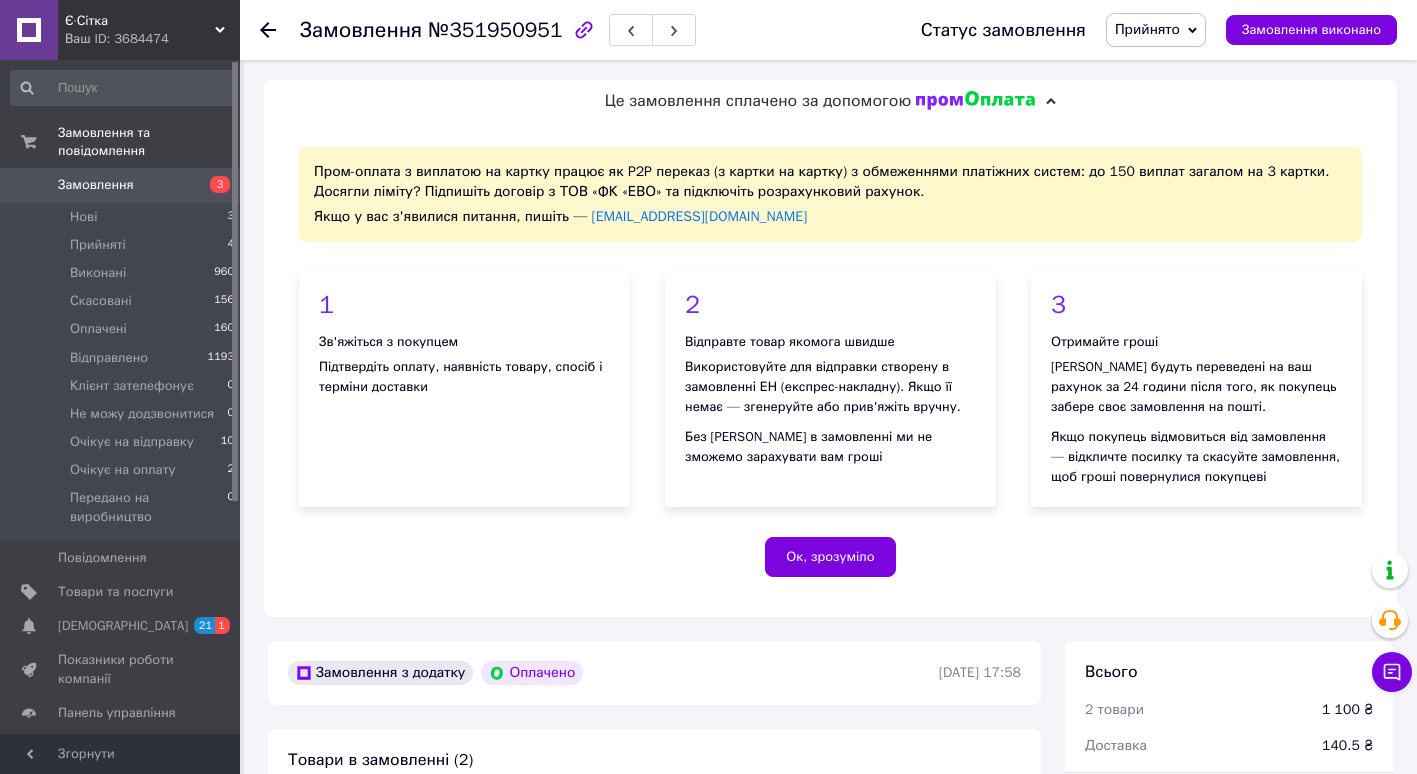 click 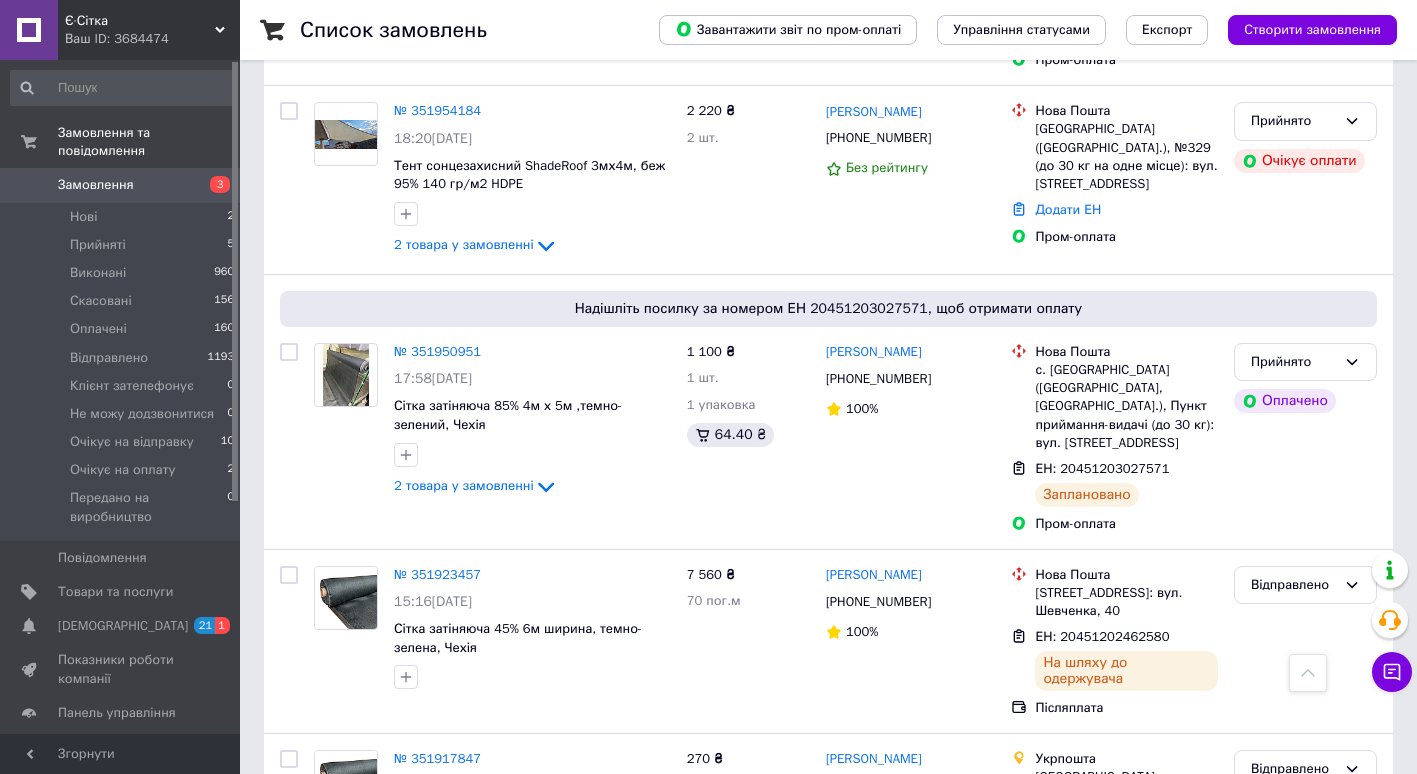 scroll, scrollTop: 2062, scrollLeft: 0, axis: vertical 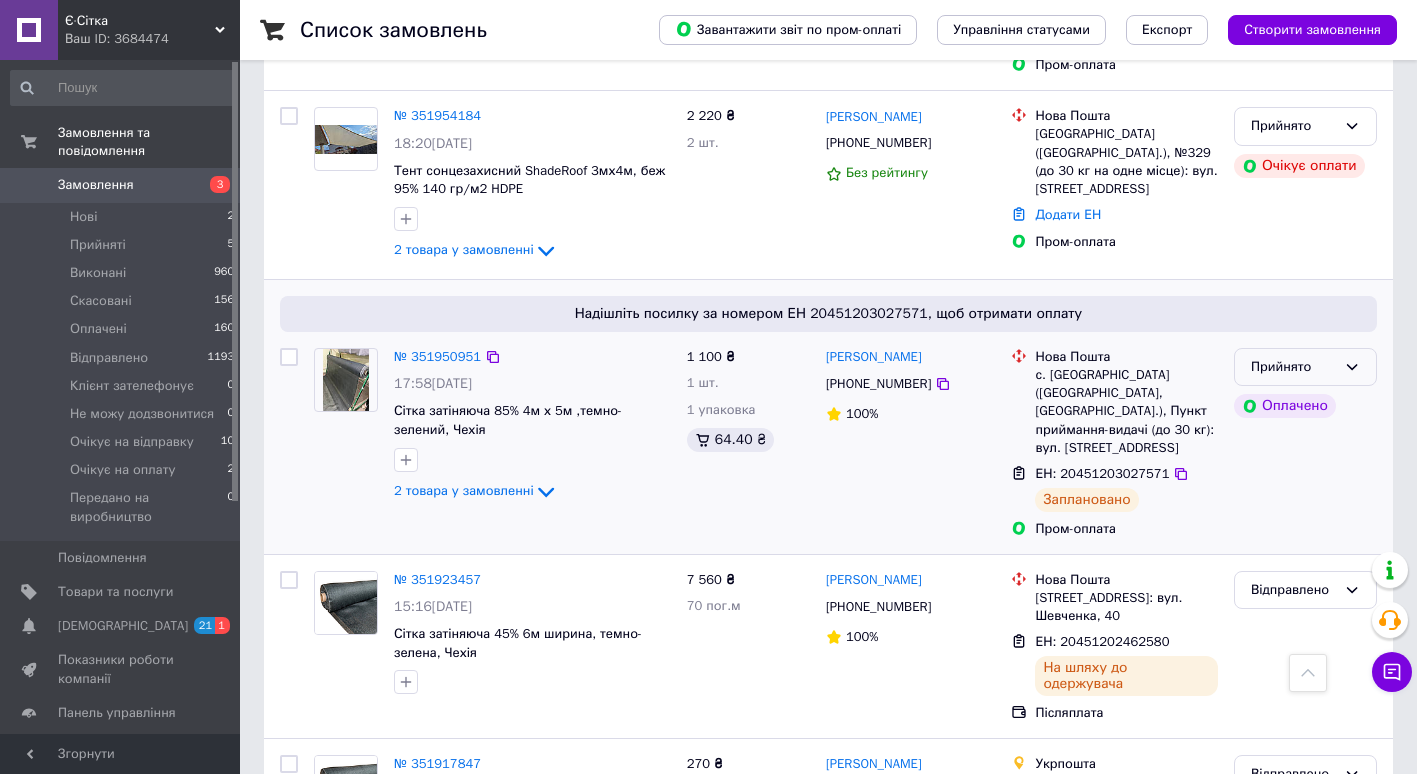 click on "Прийнято" at bounding box center [1305, 367] 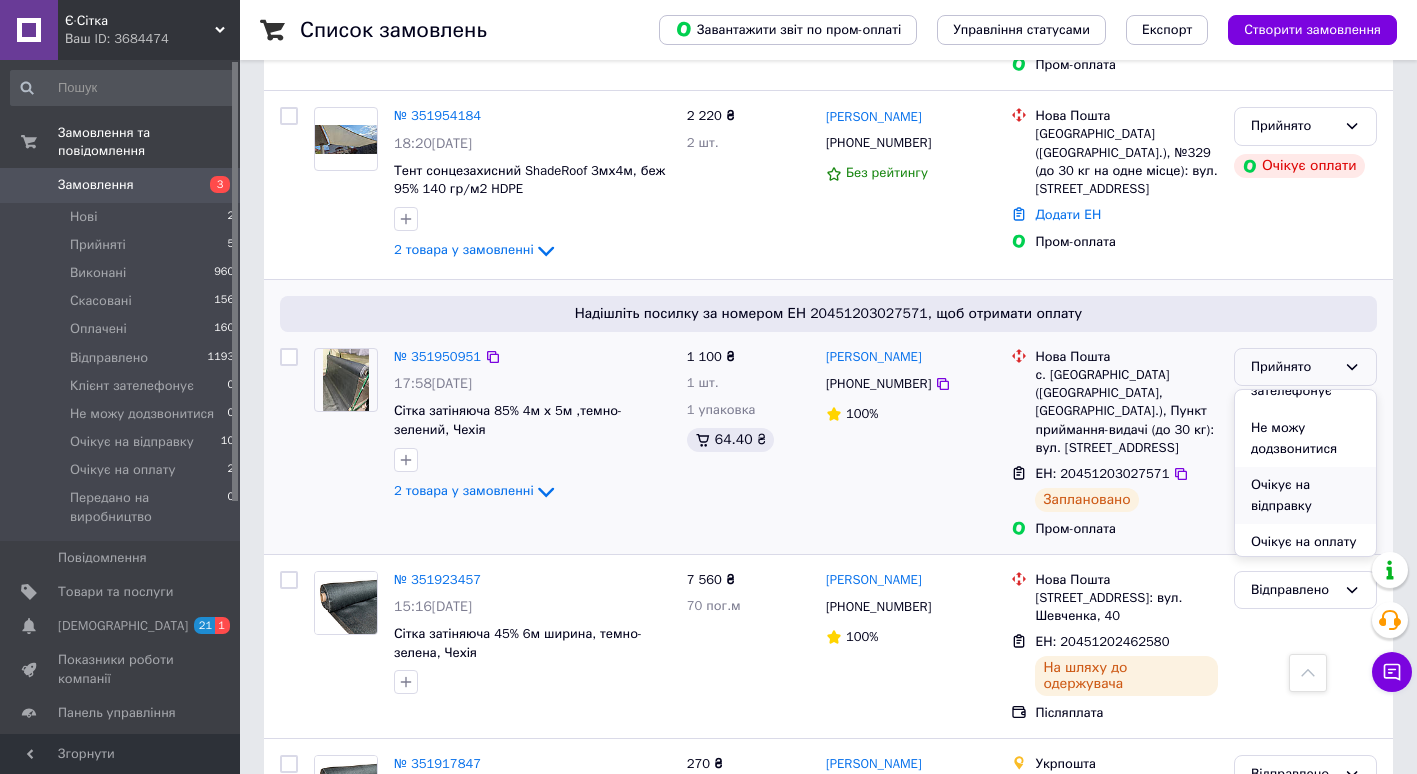 scroll, scrollTop: 186, scrollLeft: 0, axis: vertical 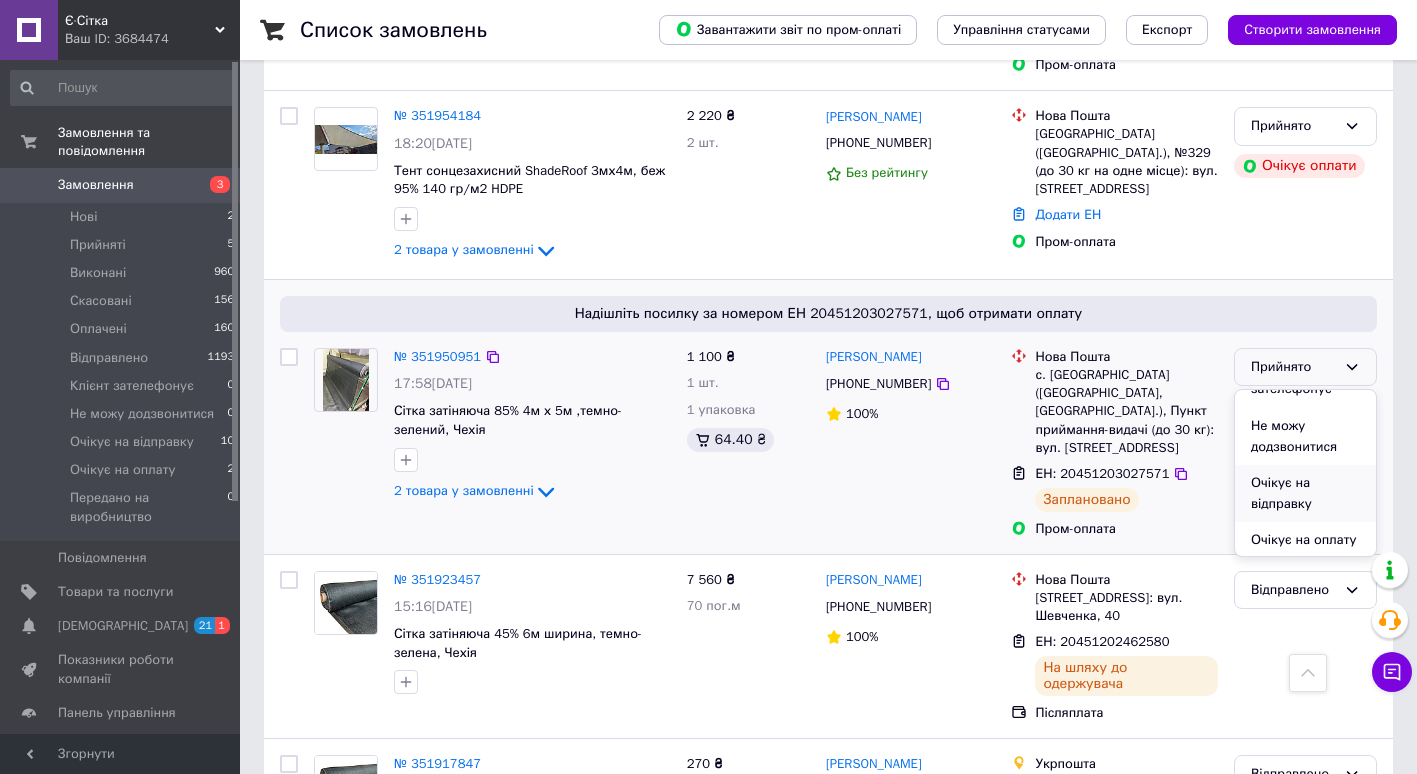 click on "Очікує на відправку" at bounding box center (1305, 493) 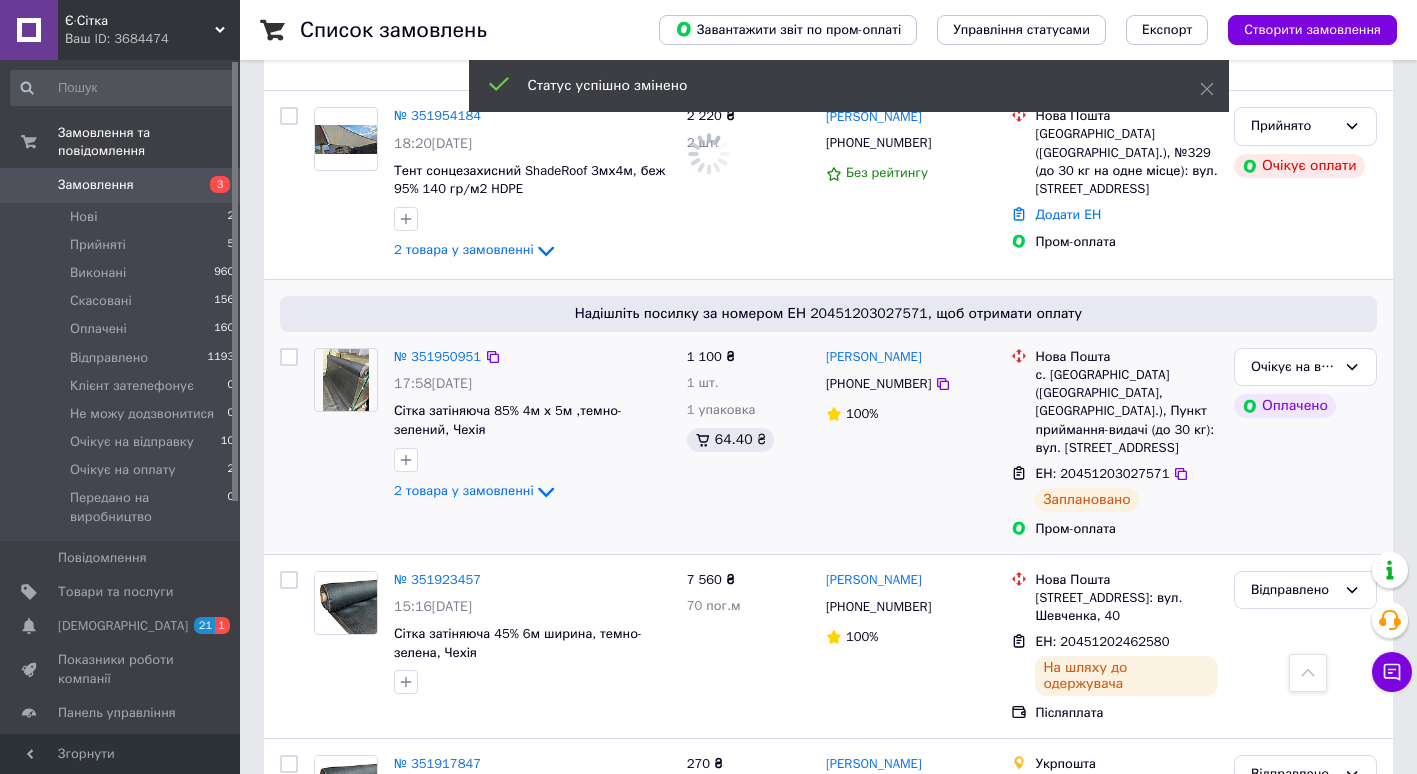 scroll, scrollTop: 2062, scrollLeft: 0, axis: vertical 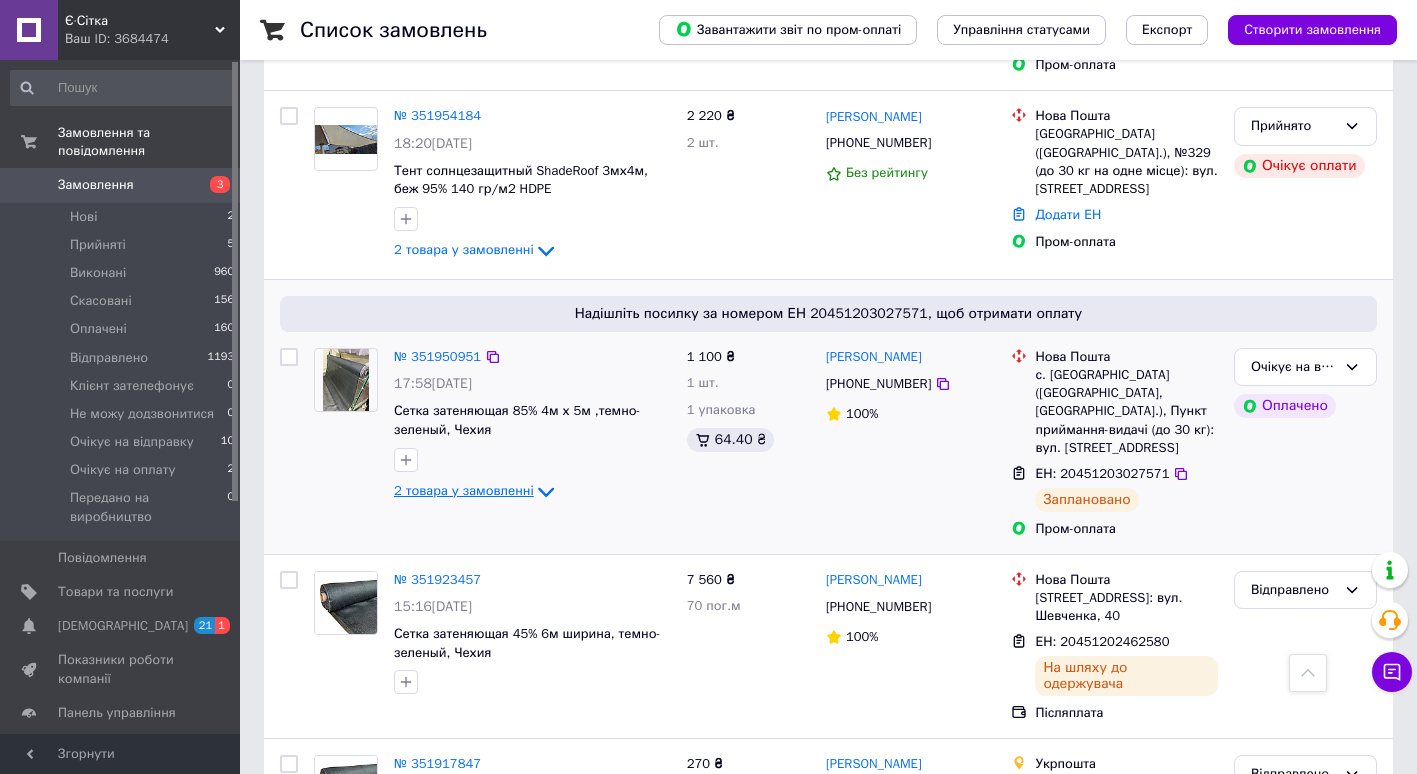 click on "2 товара у замовленні" at bounding box center [464, 490] 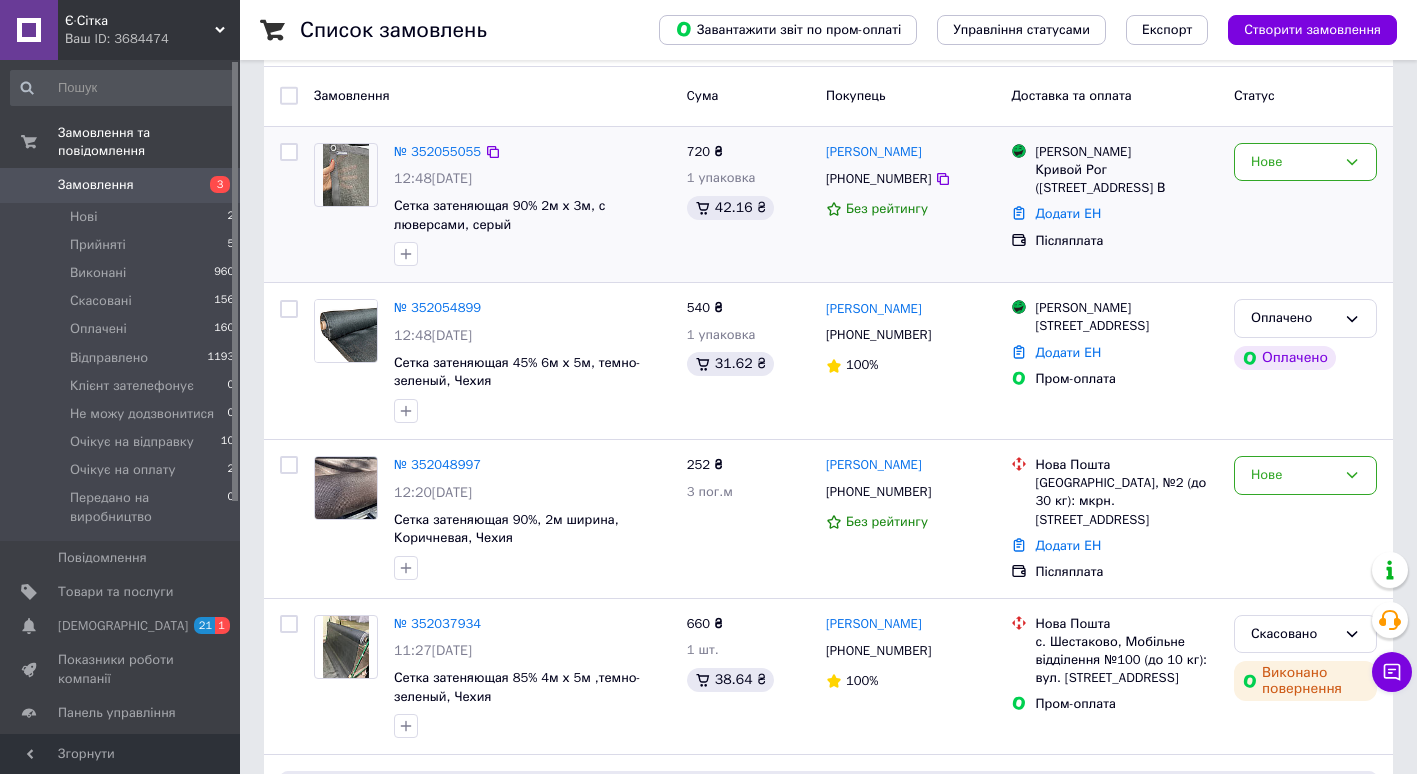 scroll, scrollTop: 86, scrollLeft: 0, axis: vertical 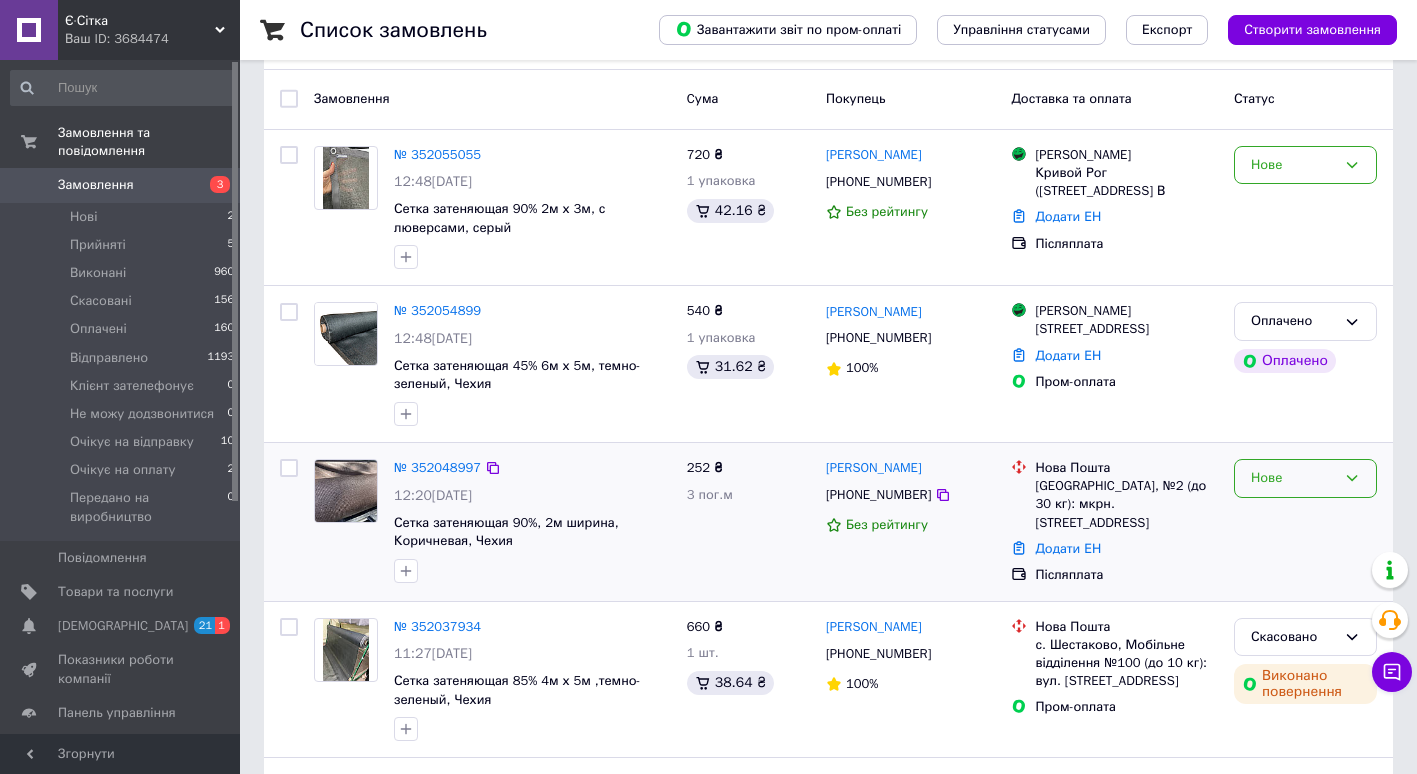 click 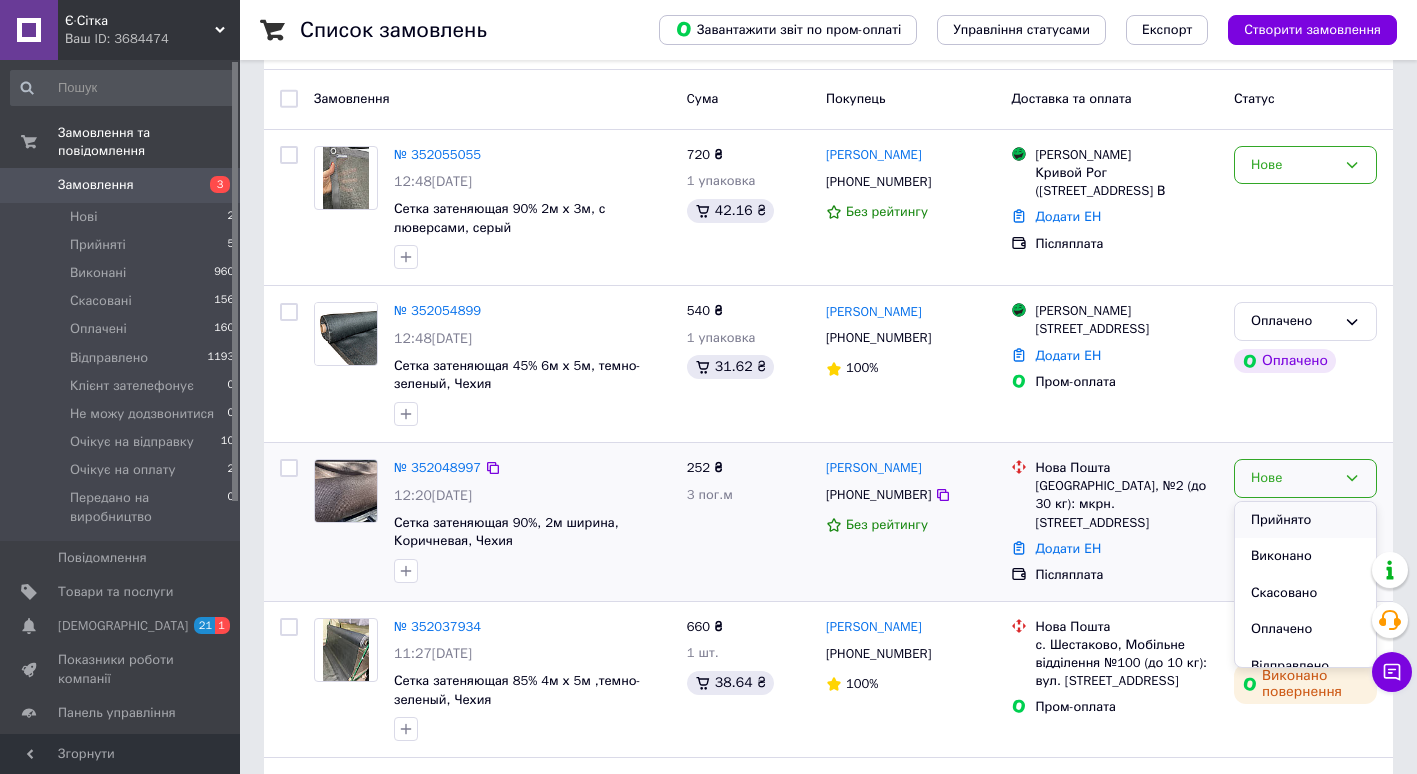 click on "Прийнято" at bounding box center [1305, 520] 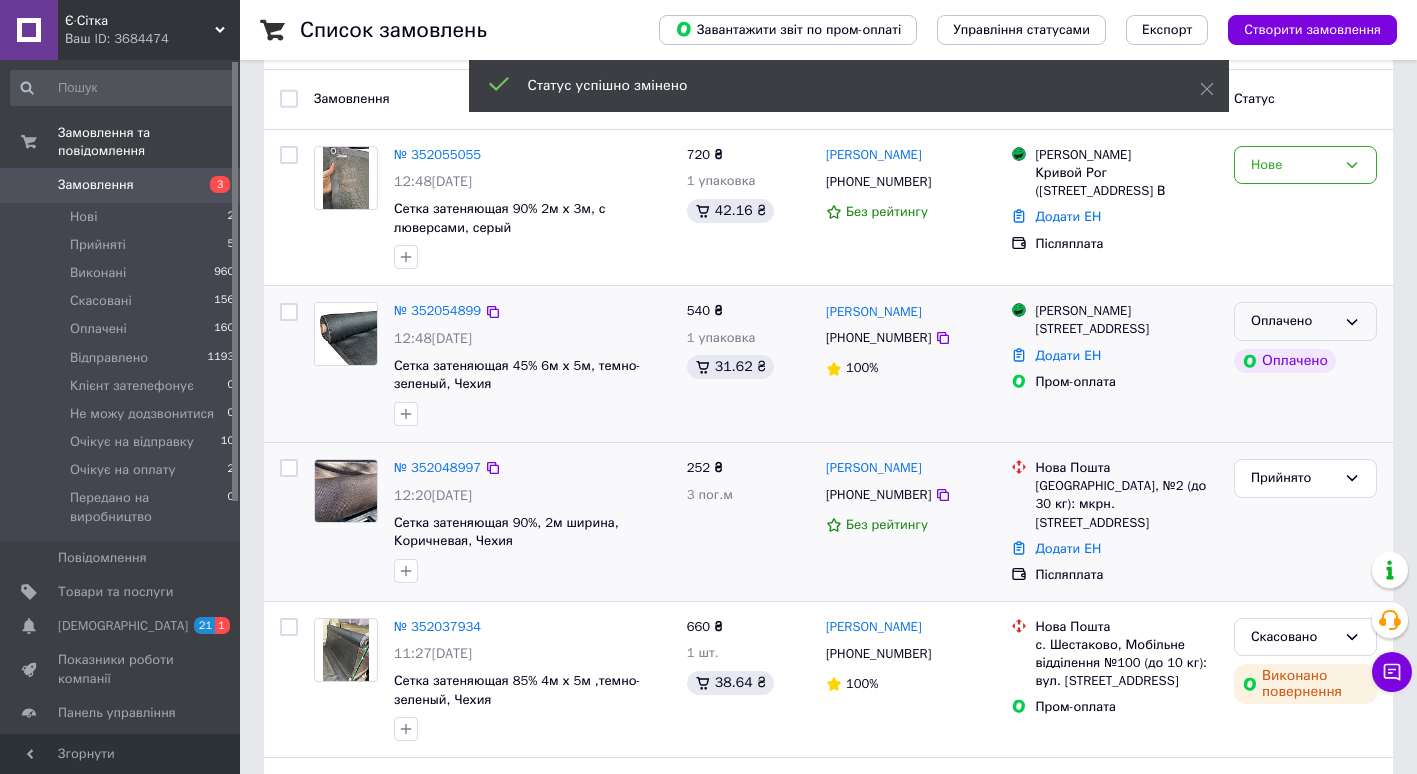 click 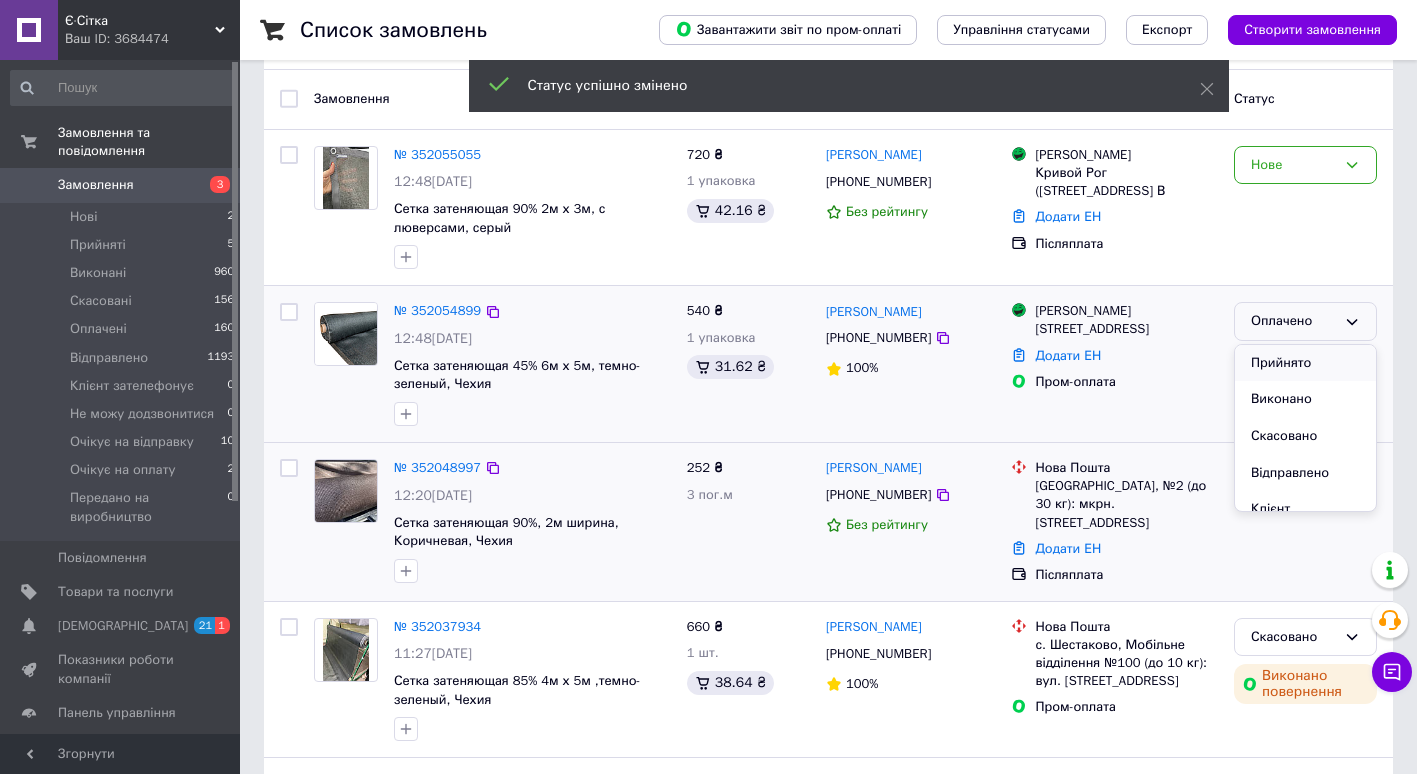 click on "Прийнято" at bounding box center (1305, 363) 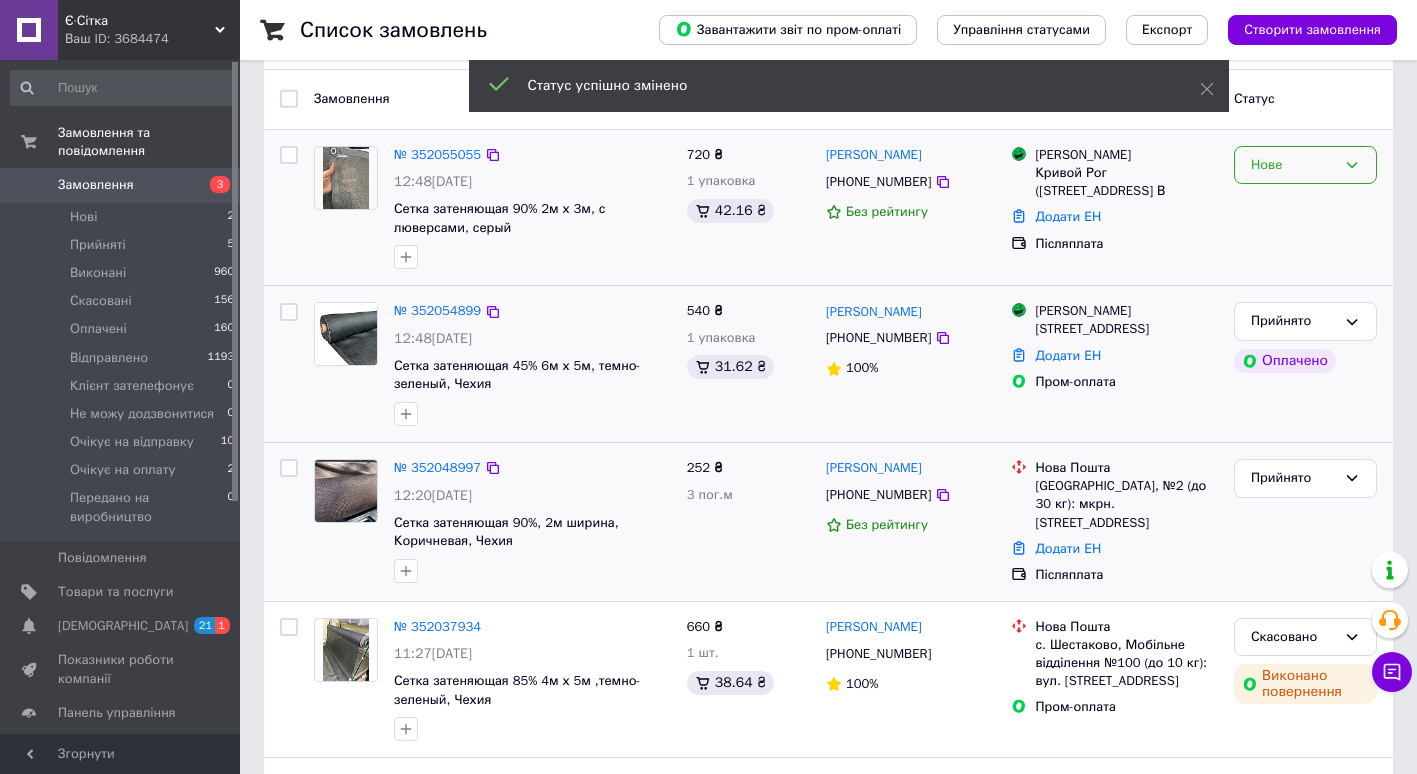 click 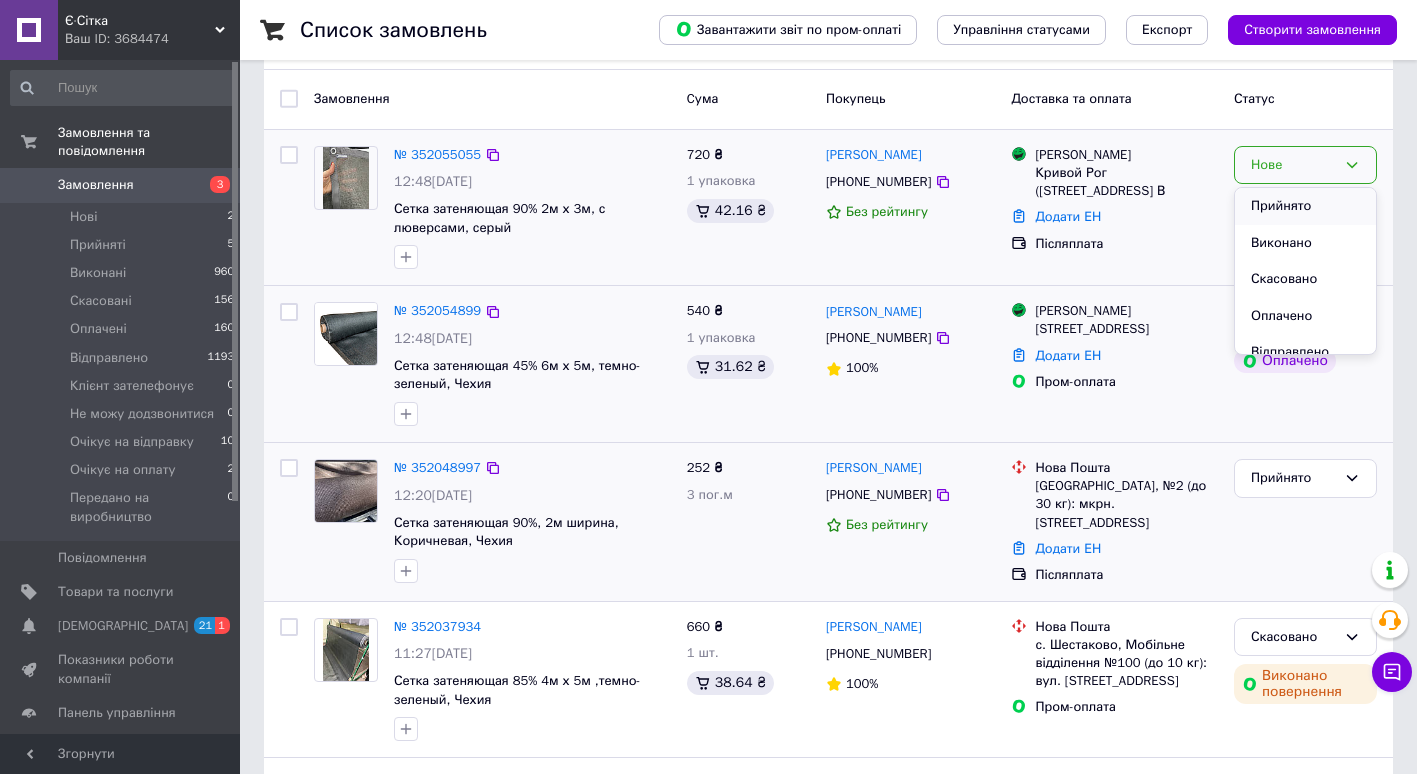 click on "Прийнято" at bounding box center [1305, 206] 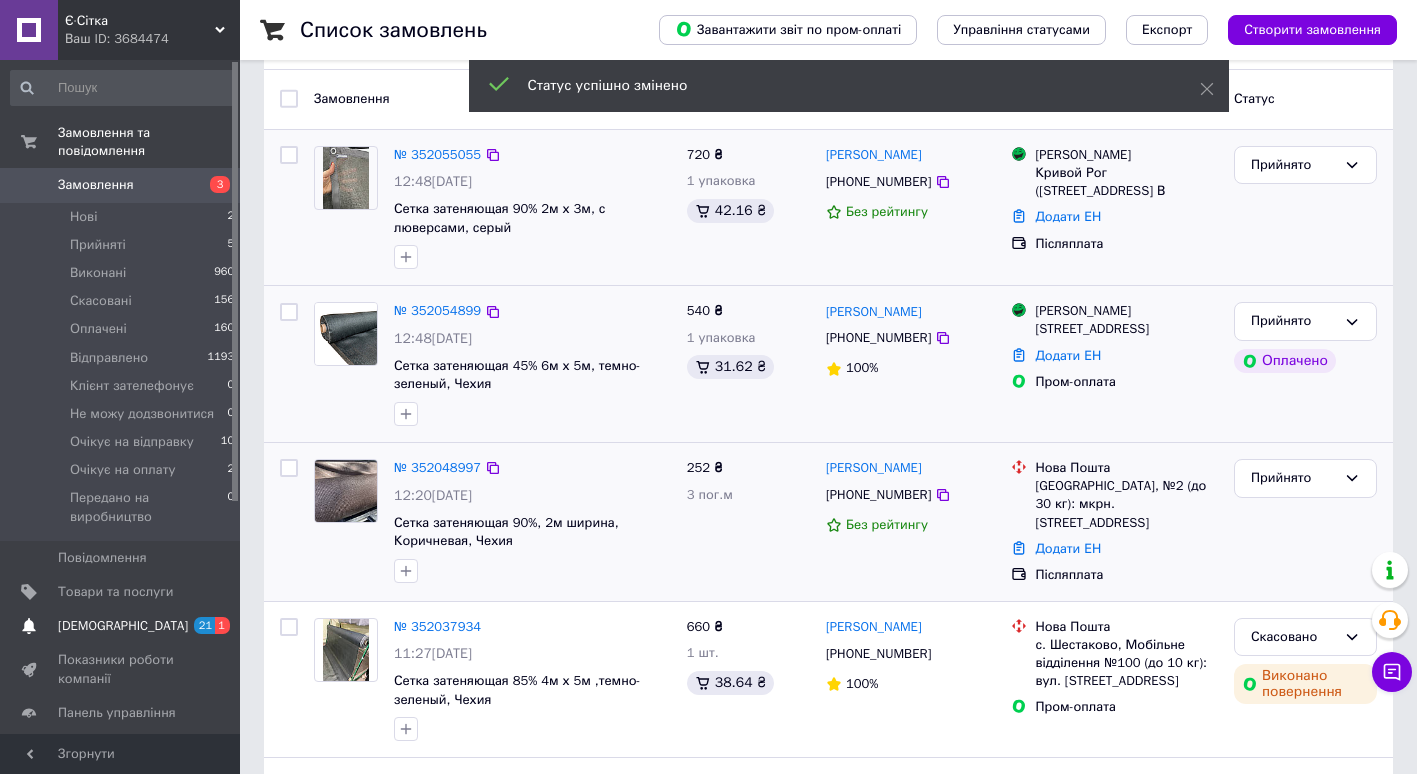 click on "[DEMOGRAPHIC_DATA]" at bounding box center [123, 626] 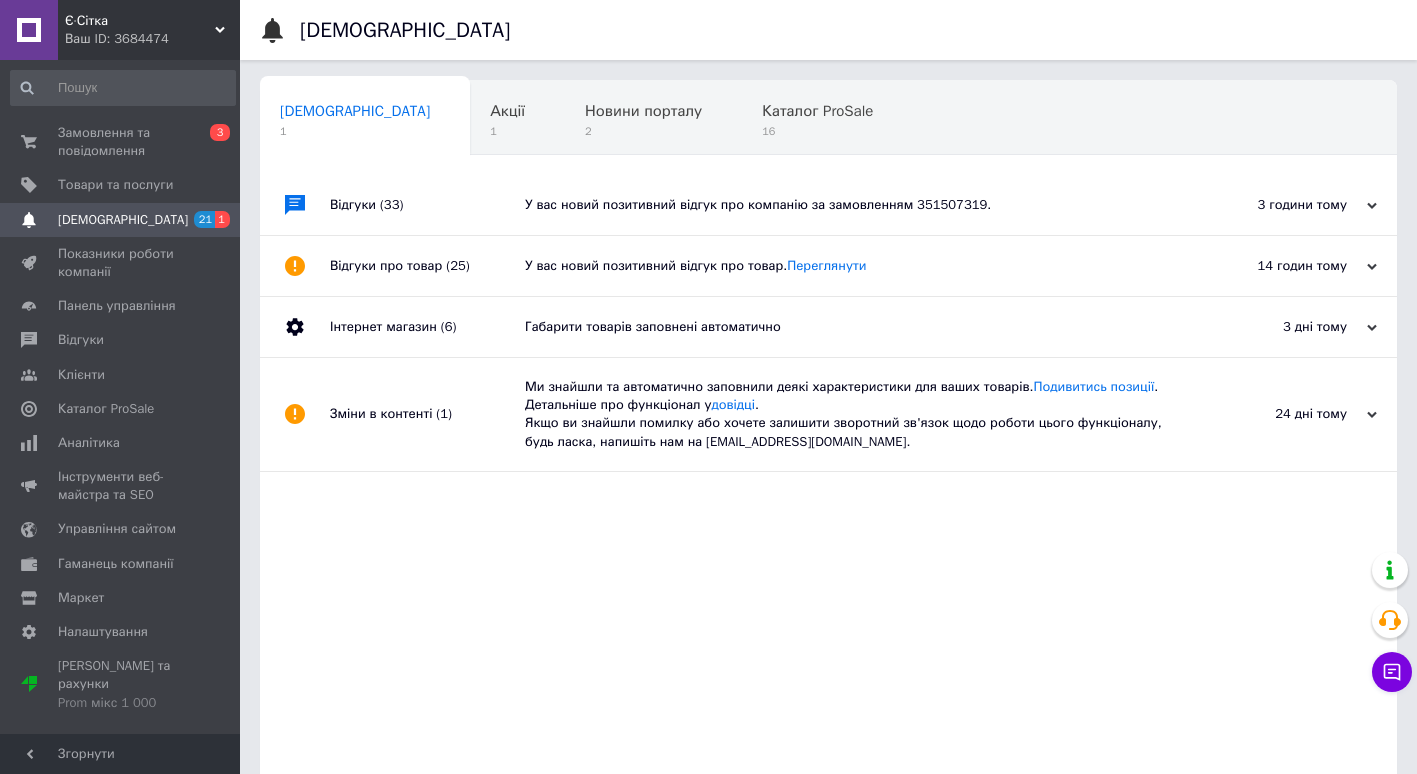 click on "У вас новий позитивний відгук про компанію за замовленням 351507319." at bounding box center [851, 205] 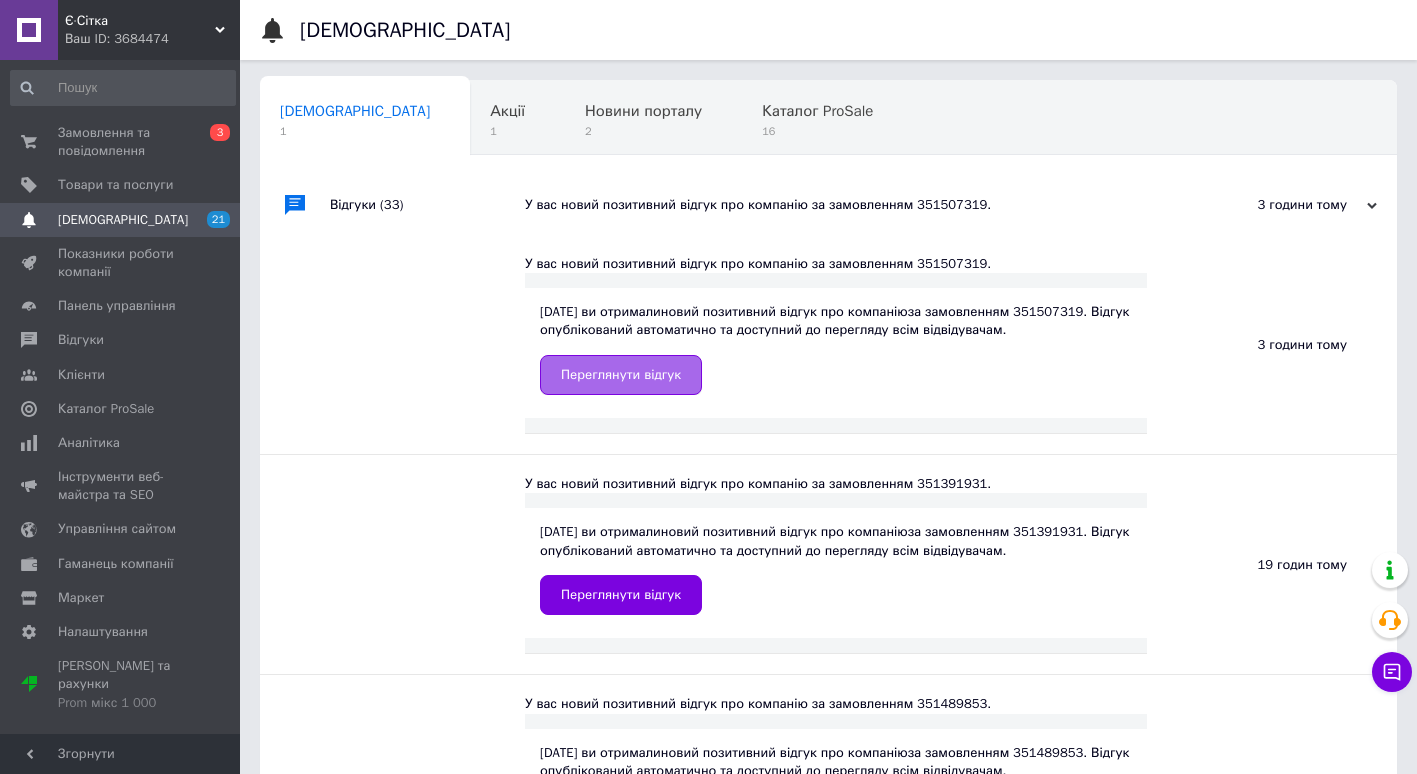 click on "Переглянути відгук" at bounding box center (621, 375) 